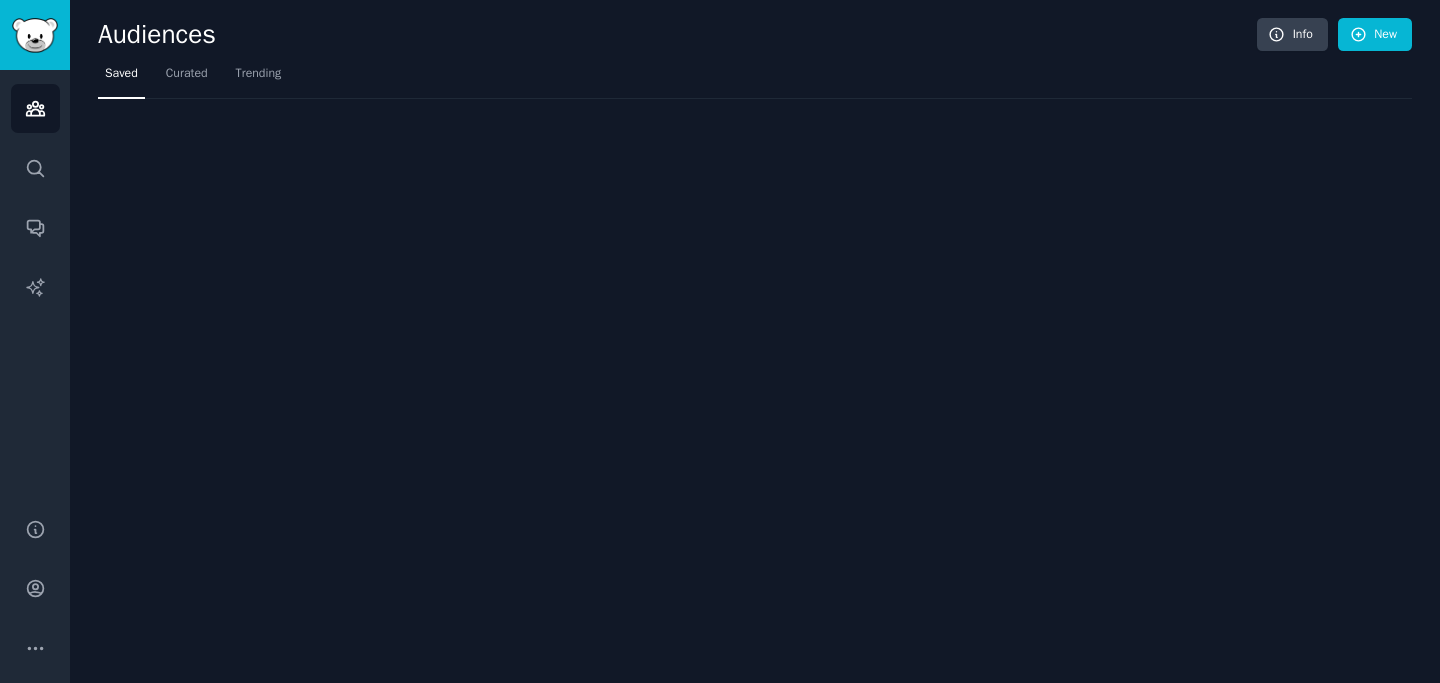 scroll, scrollTop: 0, scrollLeft: 0, axis: both 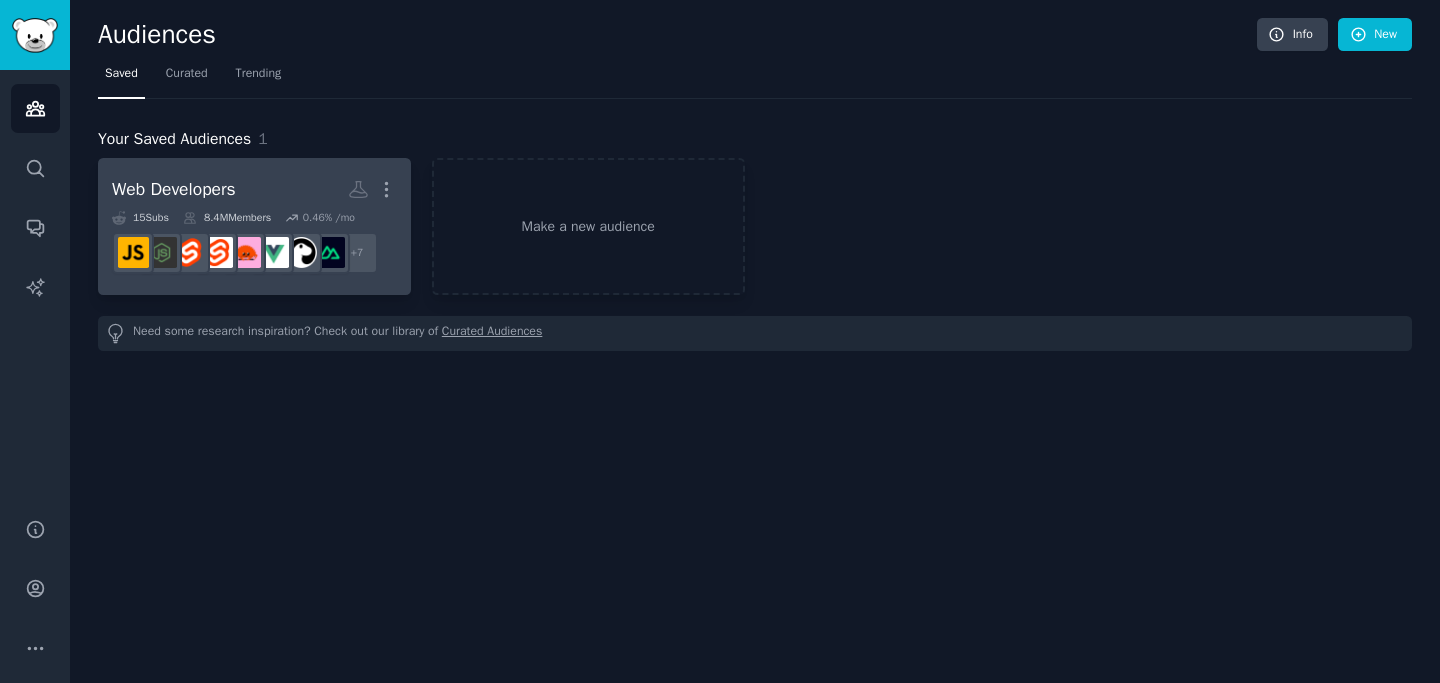 click on "Web Developers More" at bounding box center (254, 189) 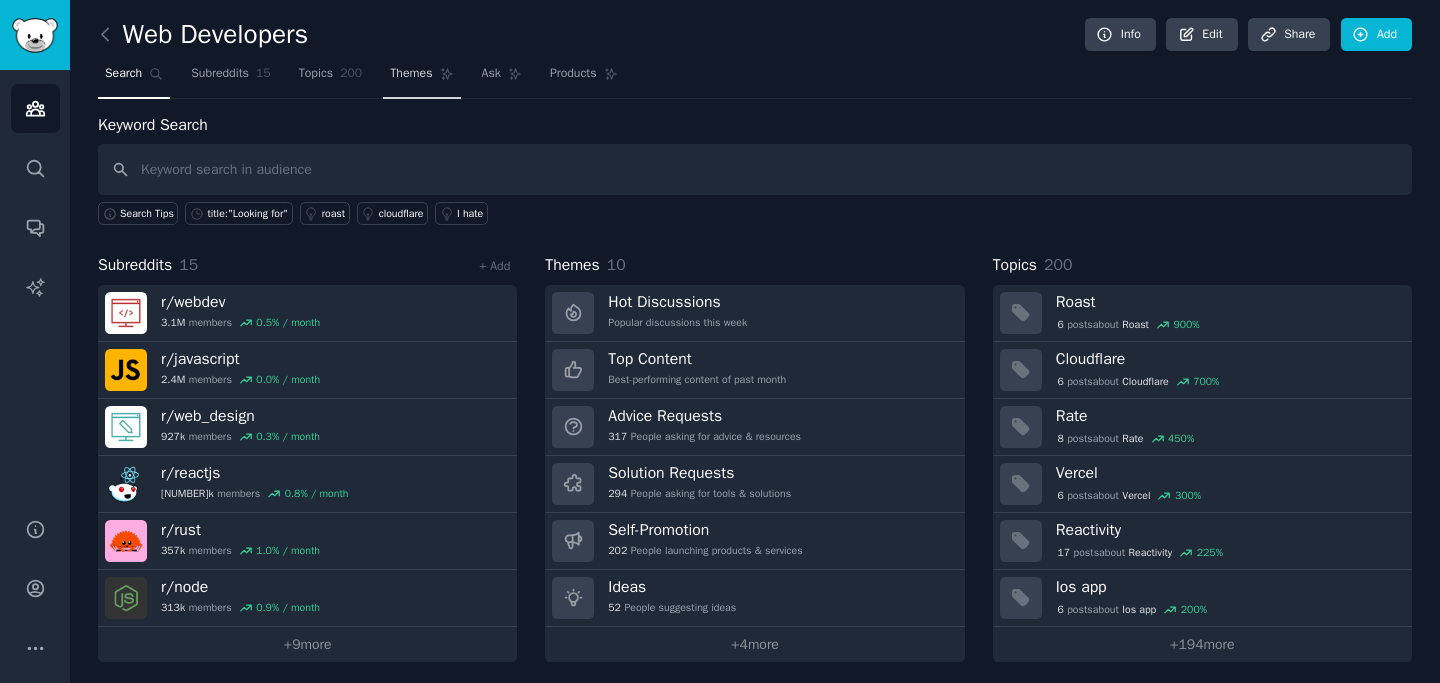 click on "Themes" at bounding box center [411, 74] 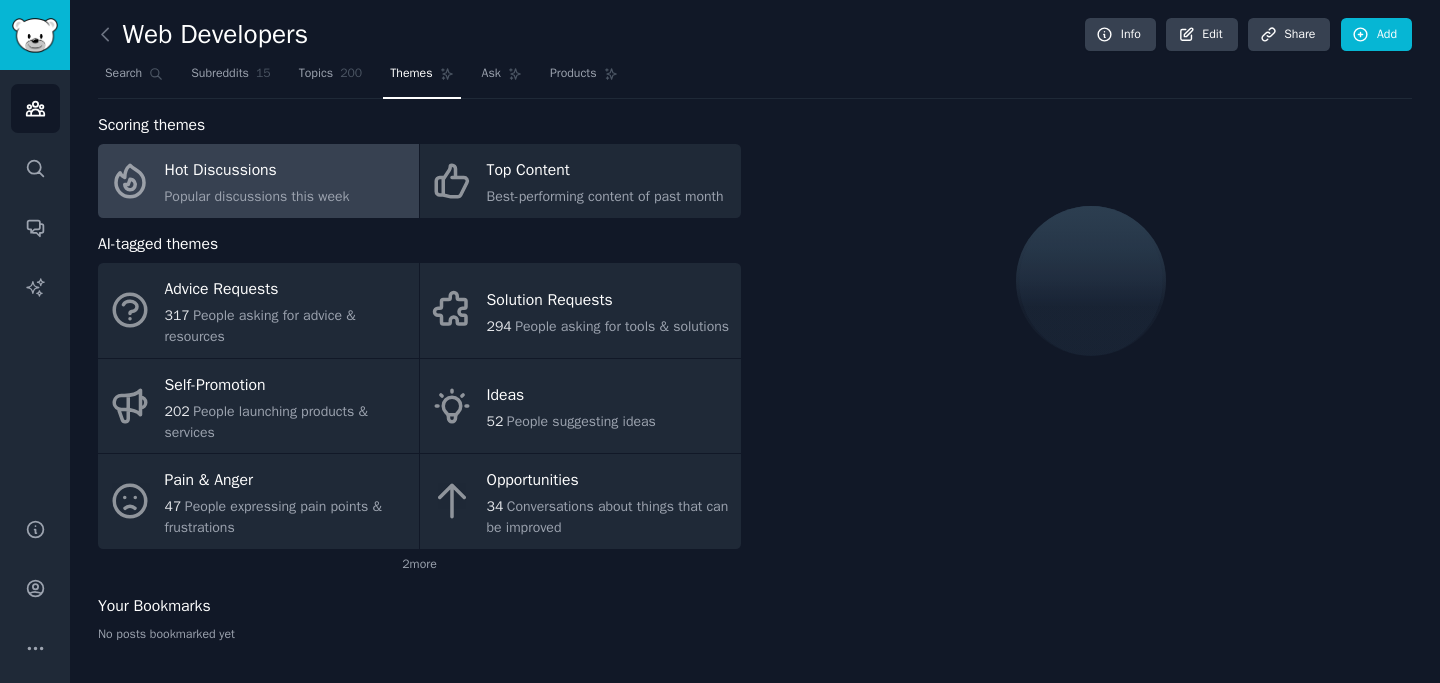 click on "Popular discussions this week" at bounding box center (257, 196) 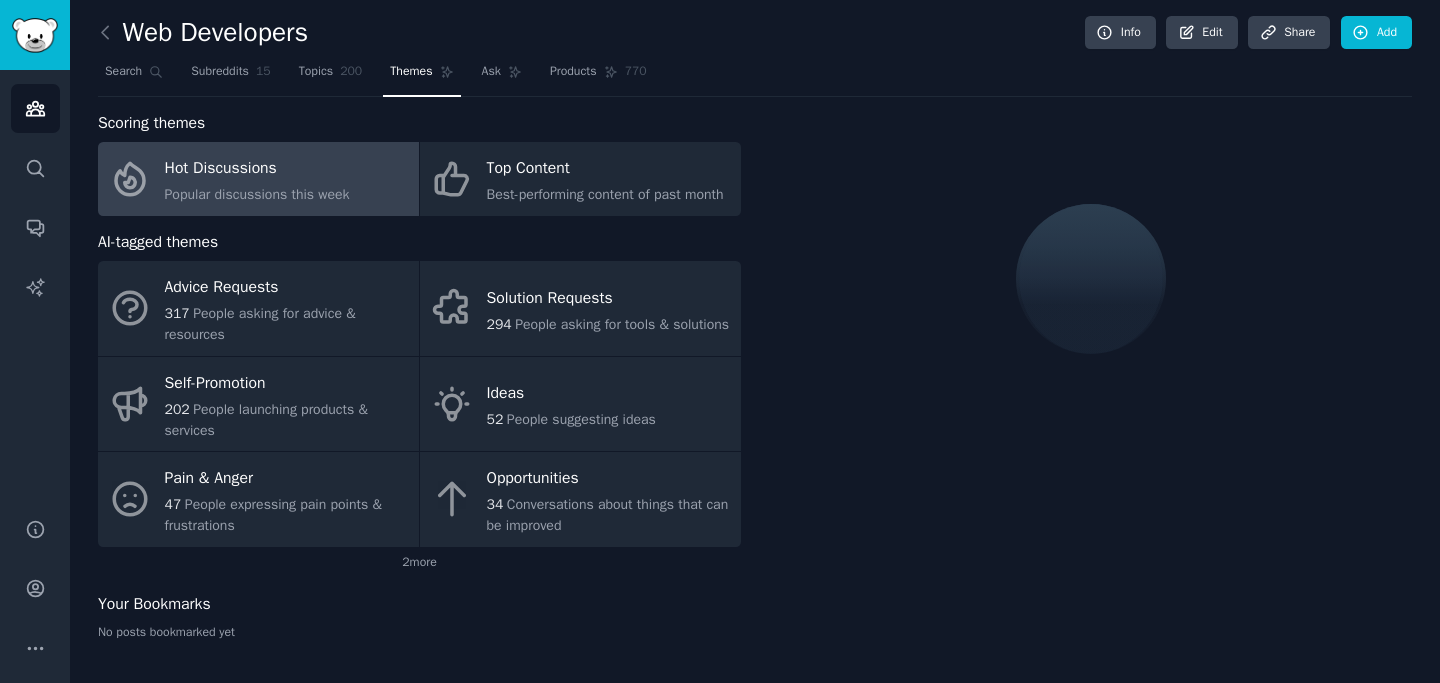 scroll, scrollTop: 0, scrollLeft: 0, axis: both 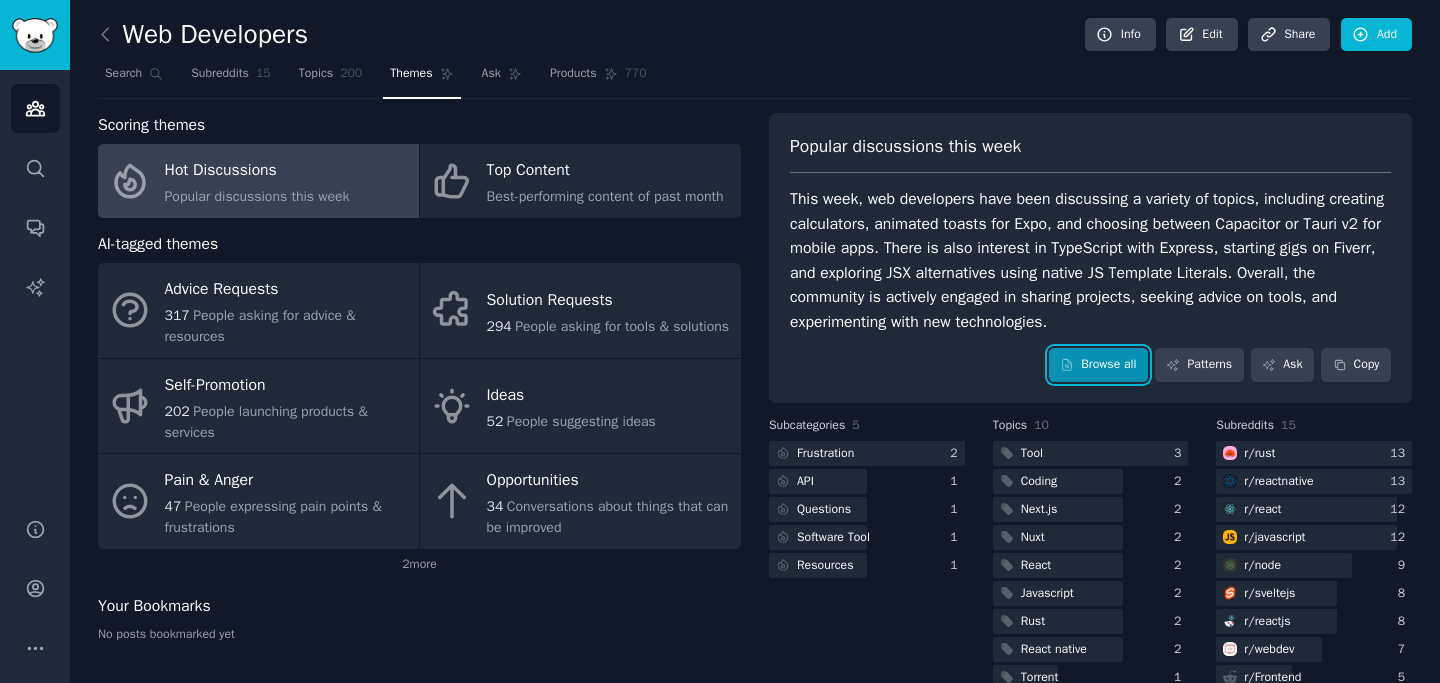 click on "Browse all" at bounding box center (1098, 365) 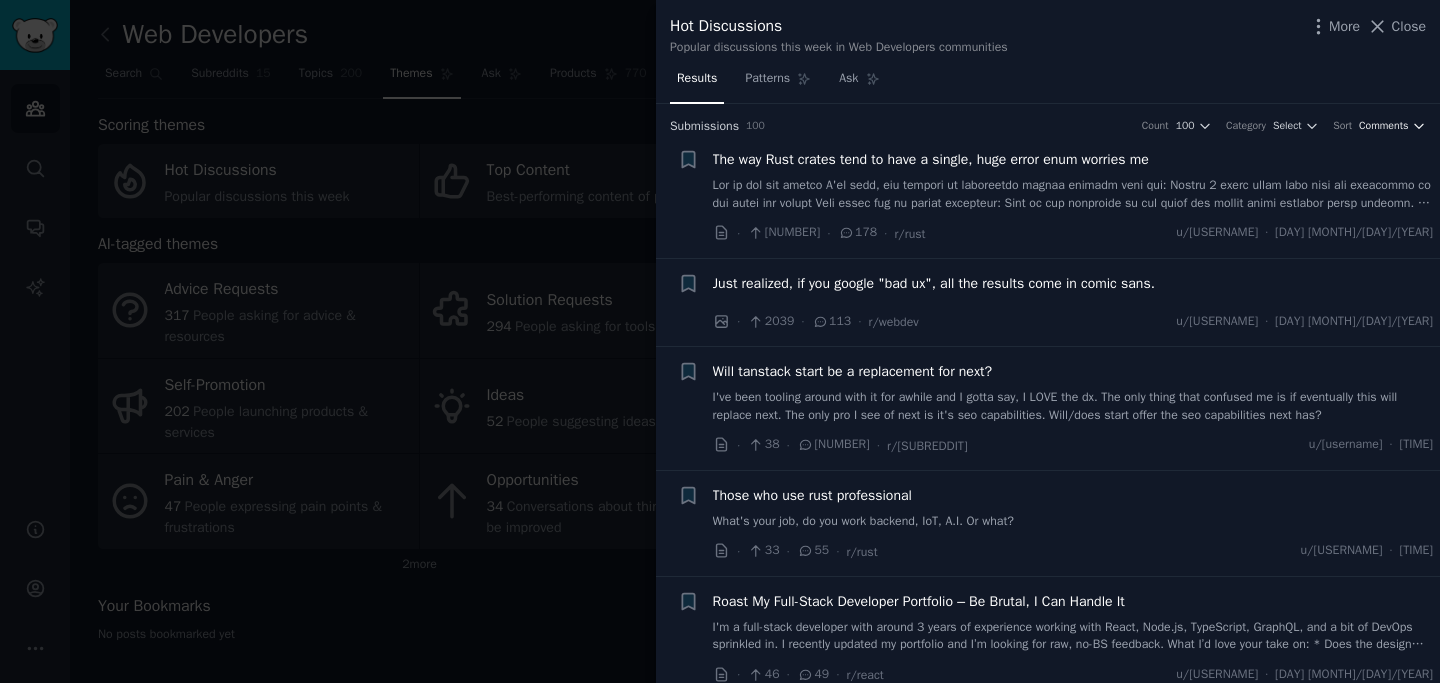 click on "Comments" at bounding box center [1384, 126] 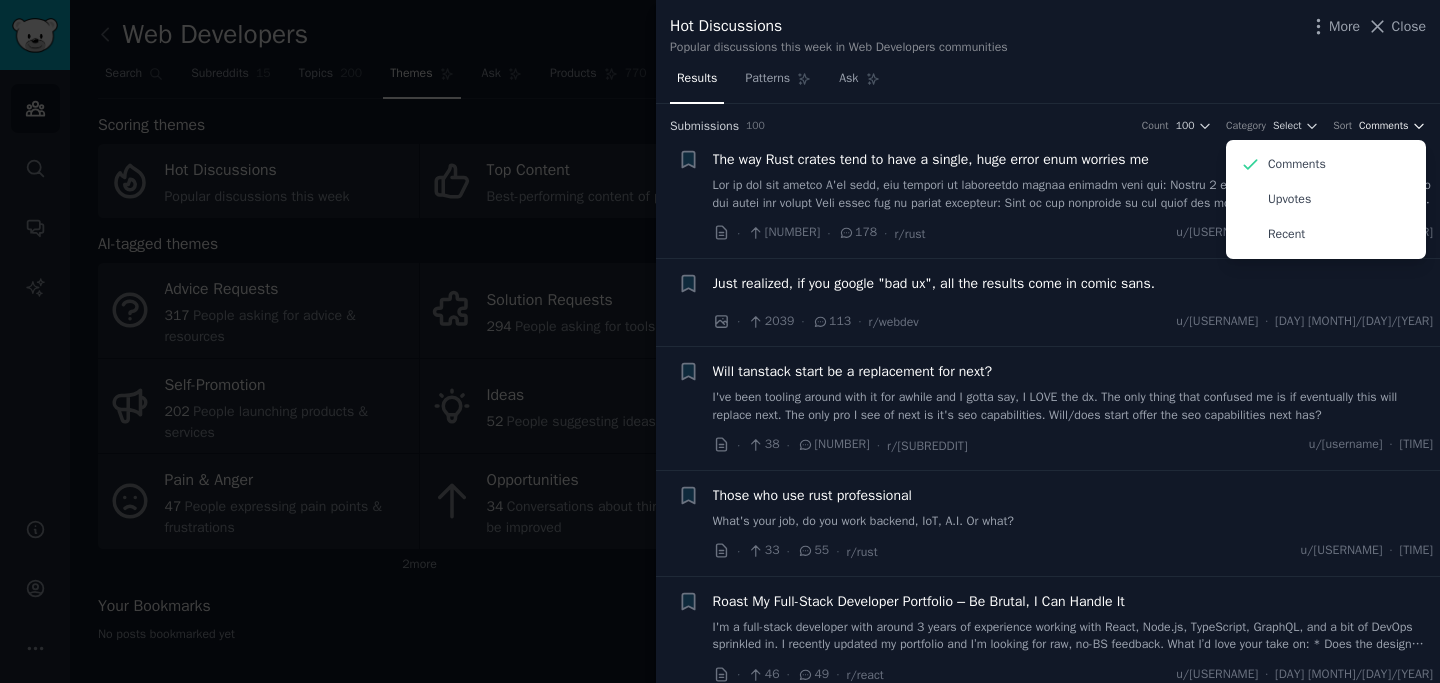 click on "Comments" at bounding box center [1384, 126] 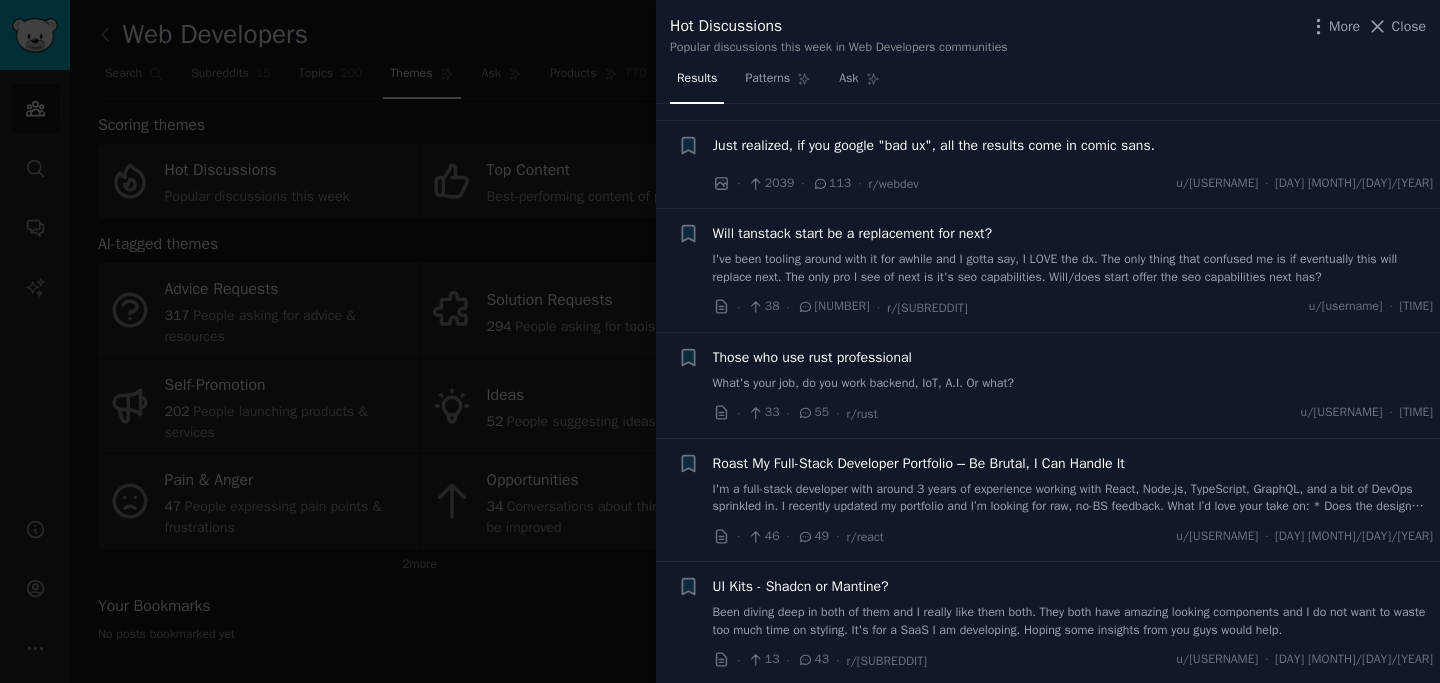 scroll, scrollTop: 156, scrollLeft: 0, axis: vertical 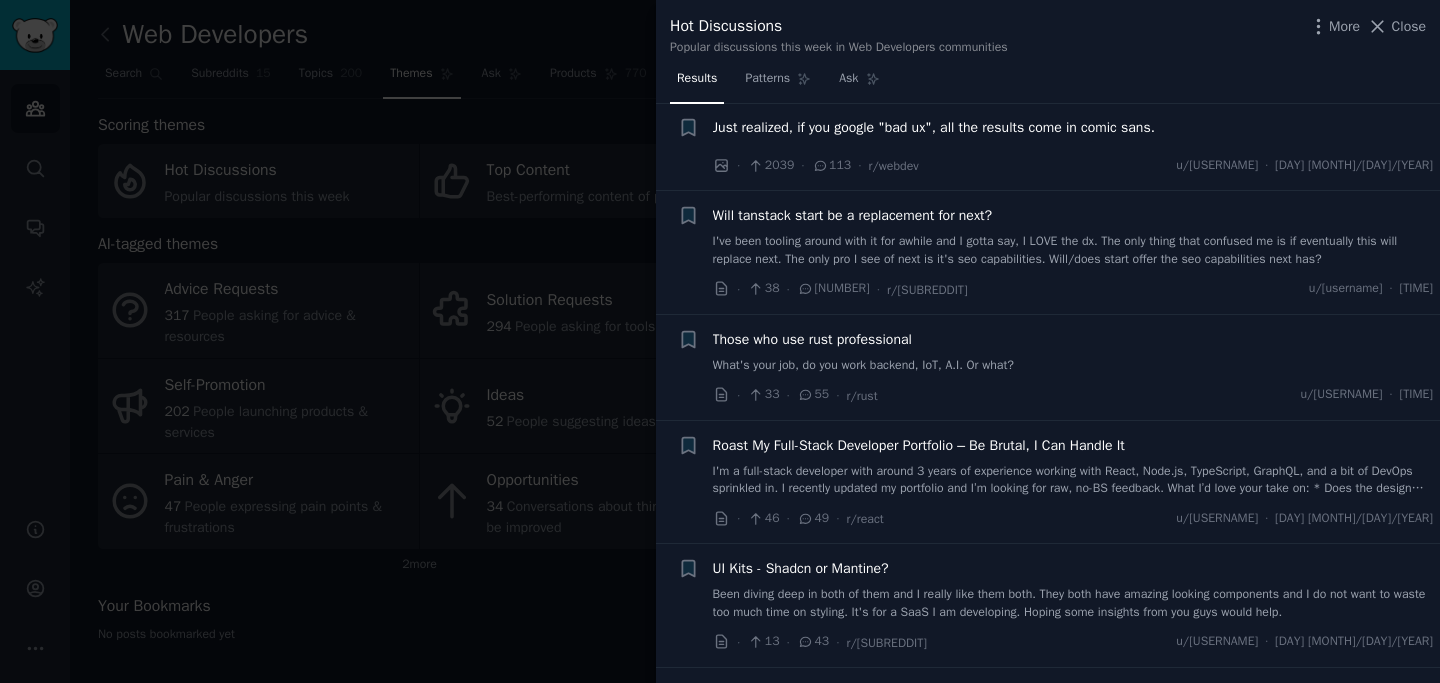 click on "I've been tooling around with it for awhile and I gotta say, I LOVE the dx. The only thing that confused me is if eventually this will replace next. The only pro I see of next is it's seo capabilities. Will/does start offer the seo capabilities next has?" at bounding box center [1073, 250] 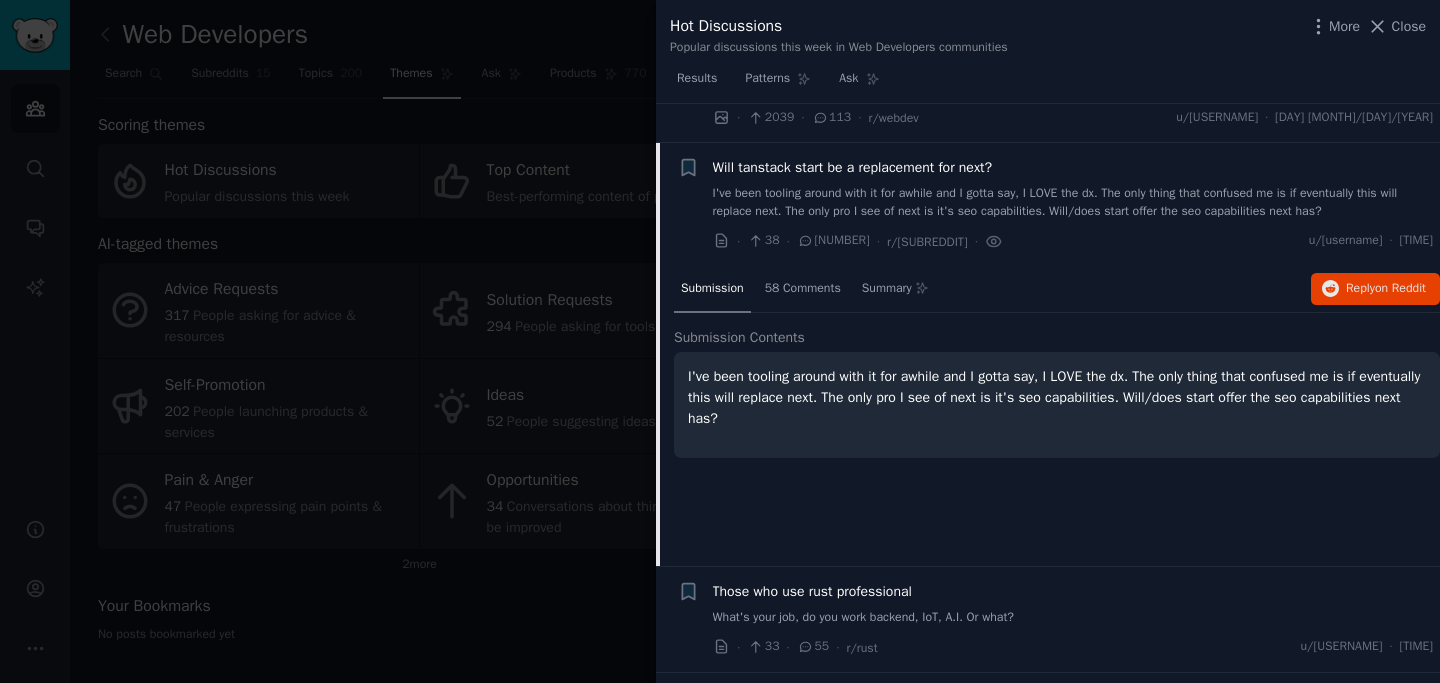 scroll, scrollTop: 243, scrollLeft: 0, axis: vertical 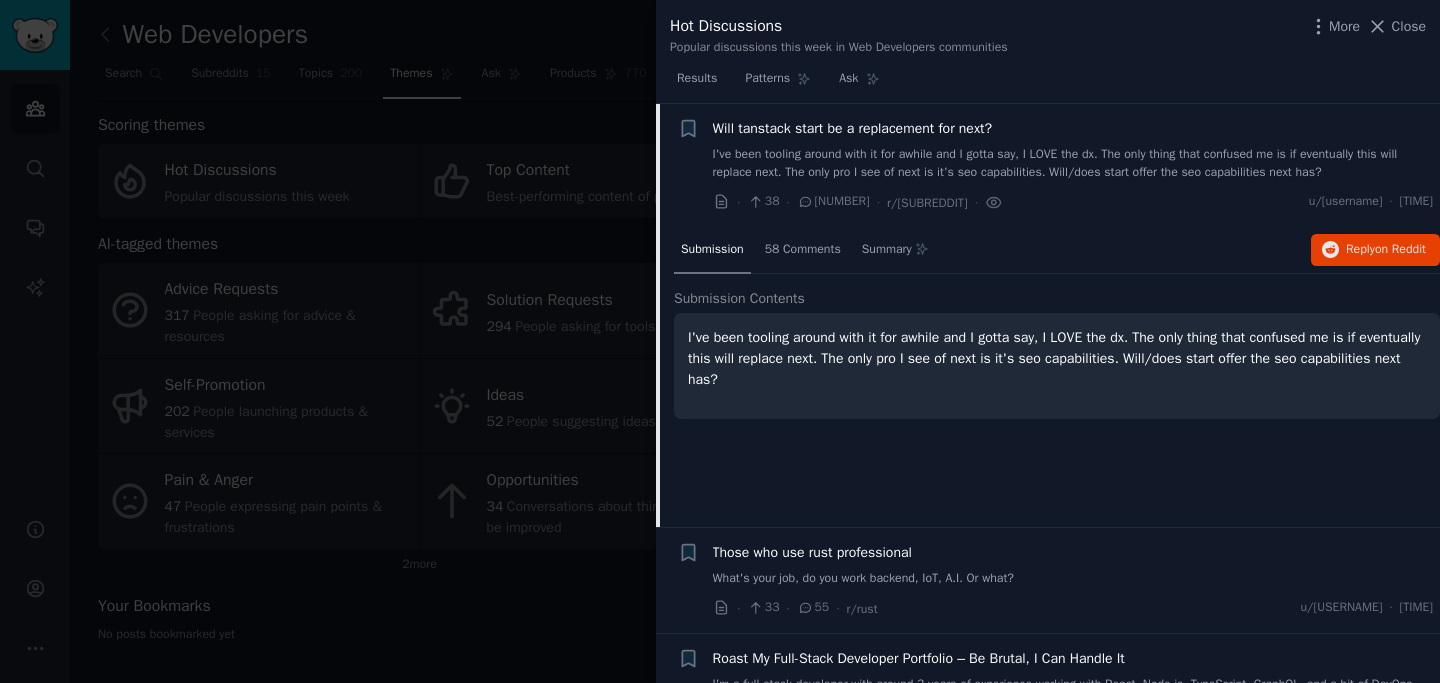 click on "Submission 58 Comments Summary Reply  on Reddit" 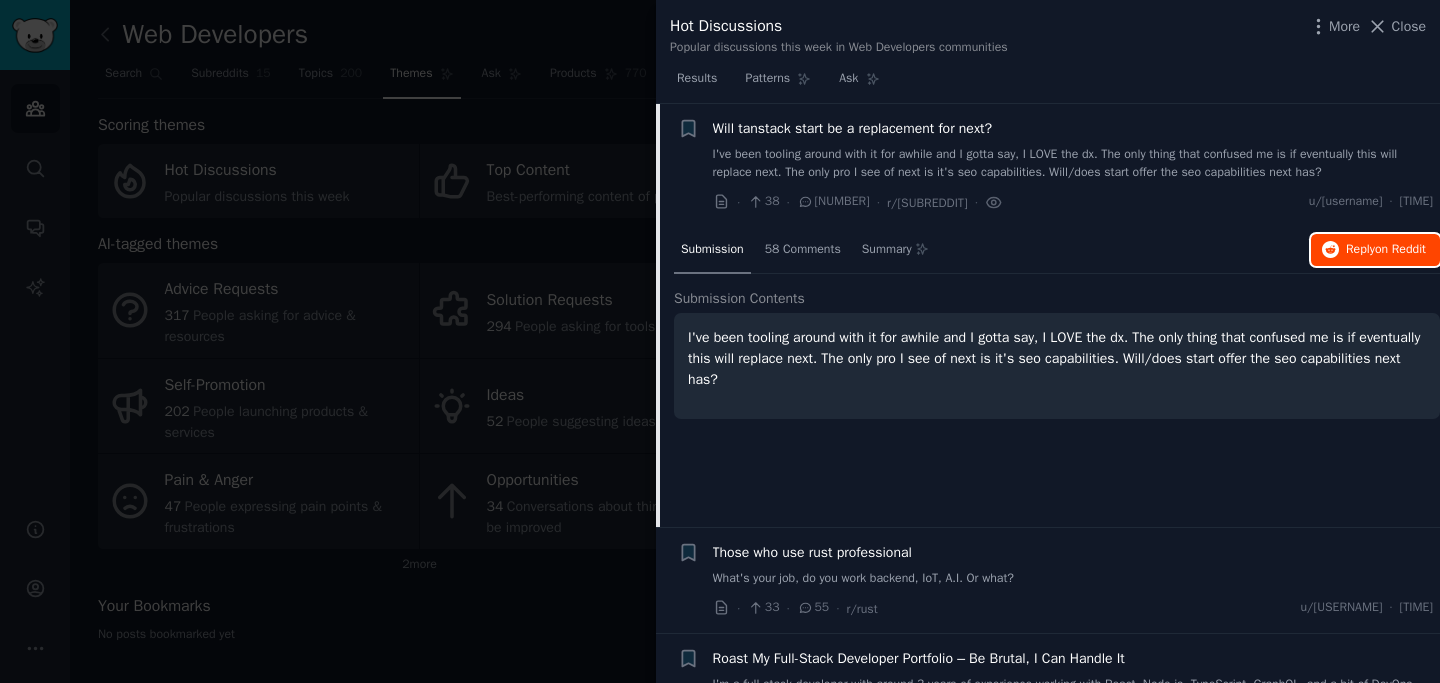 click 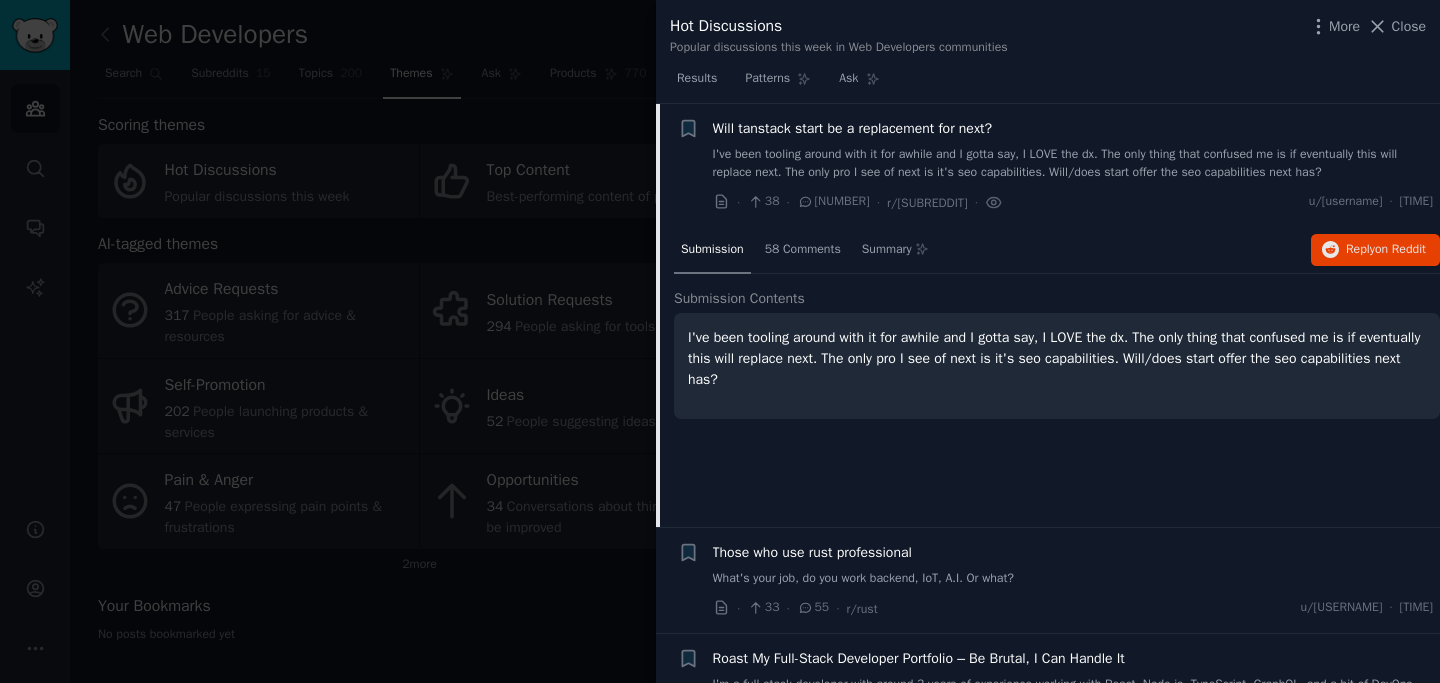 click on "Hot Discussions Popular discussions this week in Web Developers communities More Close" at bounding box center [1048, 35] 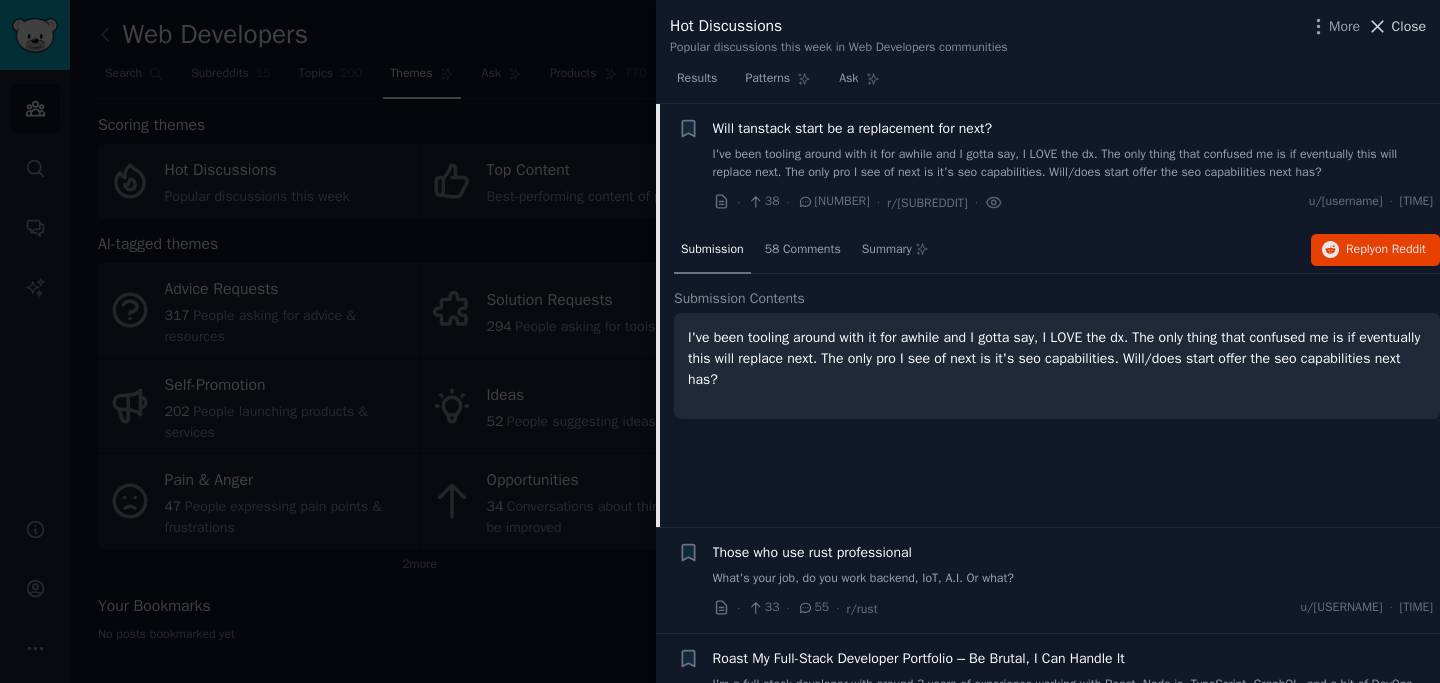 click on "Close" at bounding box center [1409, 26] 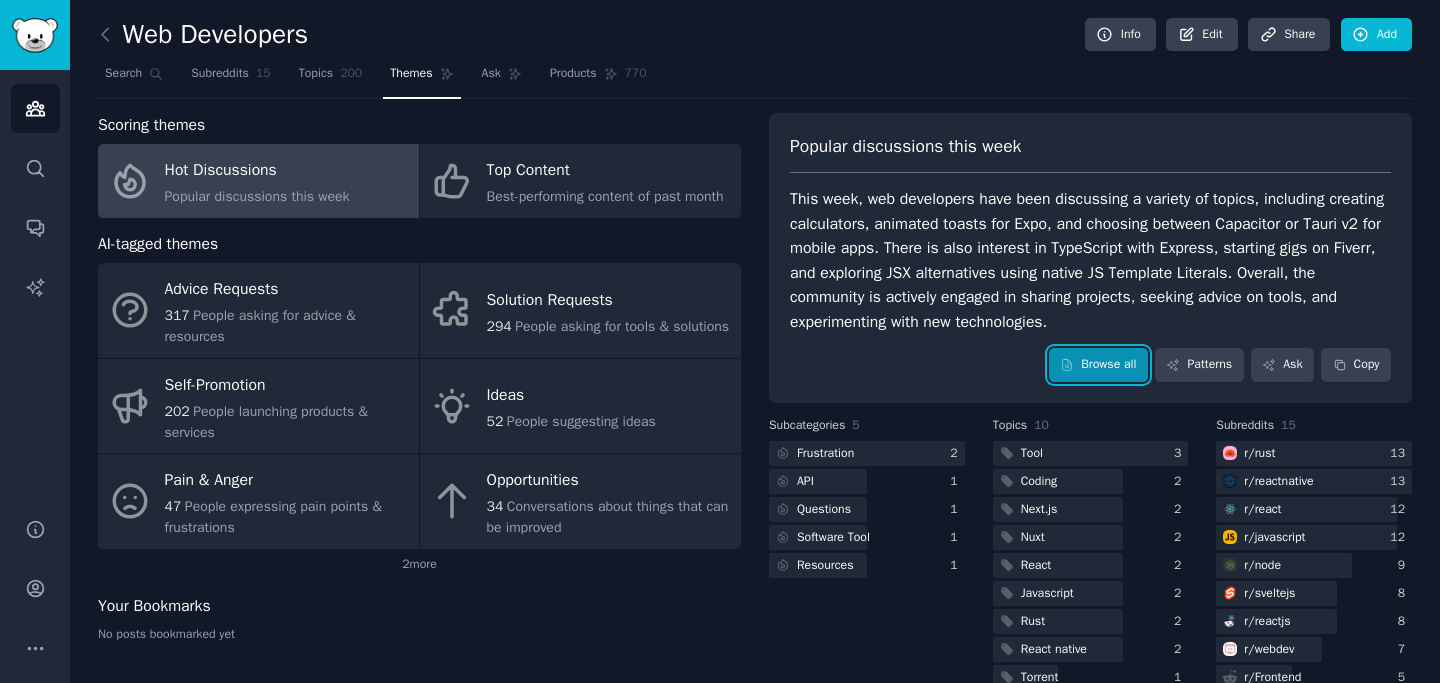 click on "Browse all" at bounding box center (1098, 365) 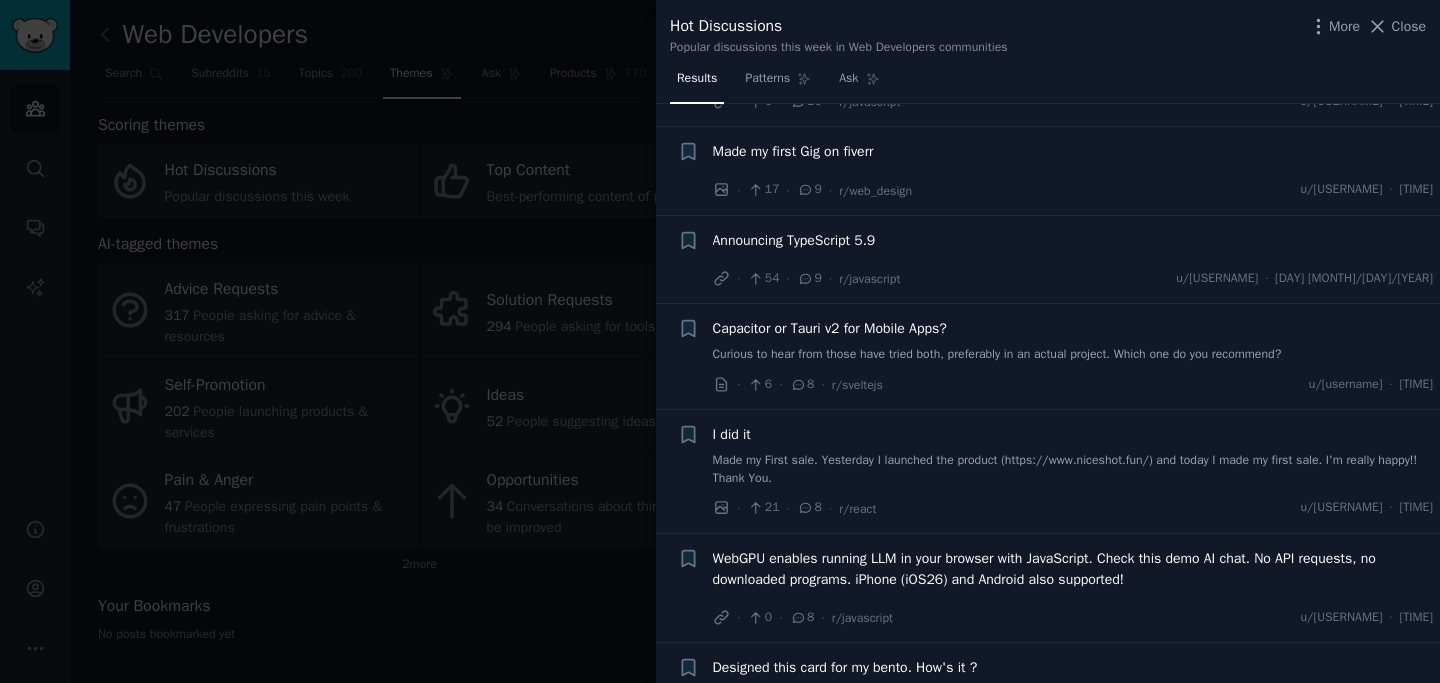 scroll, scrollTop: 3446, scrollLeft: 0, axis: vertical 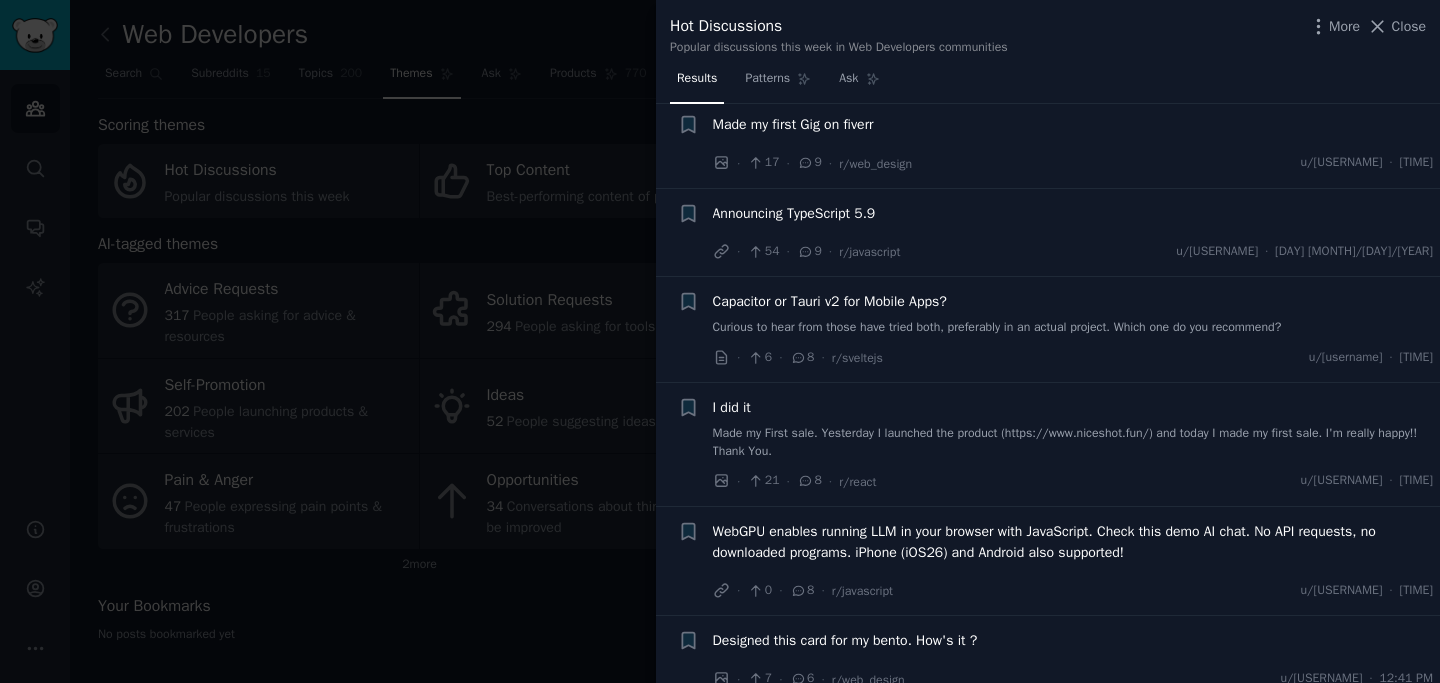 click on "Announcing TypeScript 5.9" at bounding box center [794, 213] 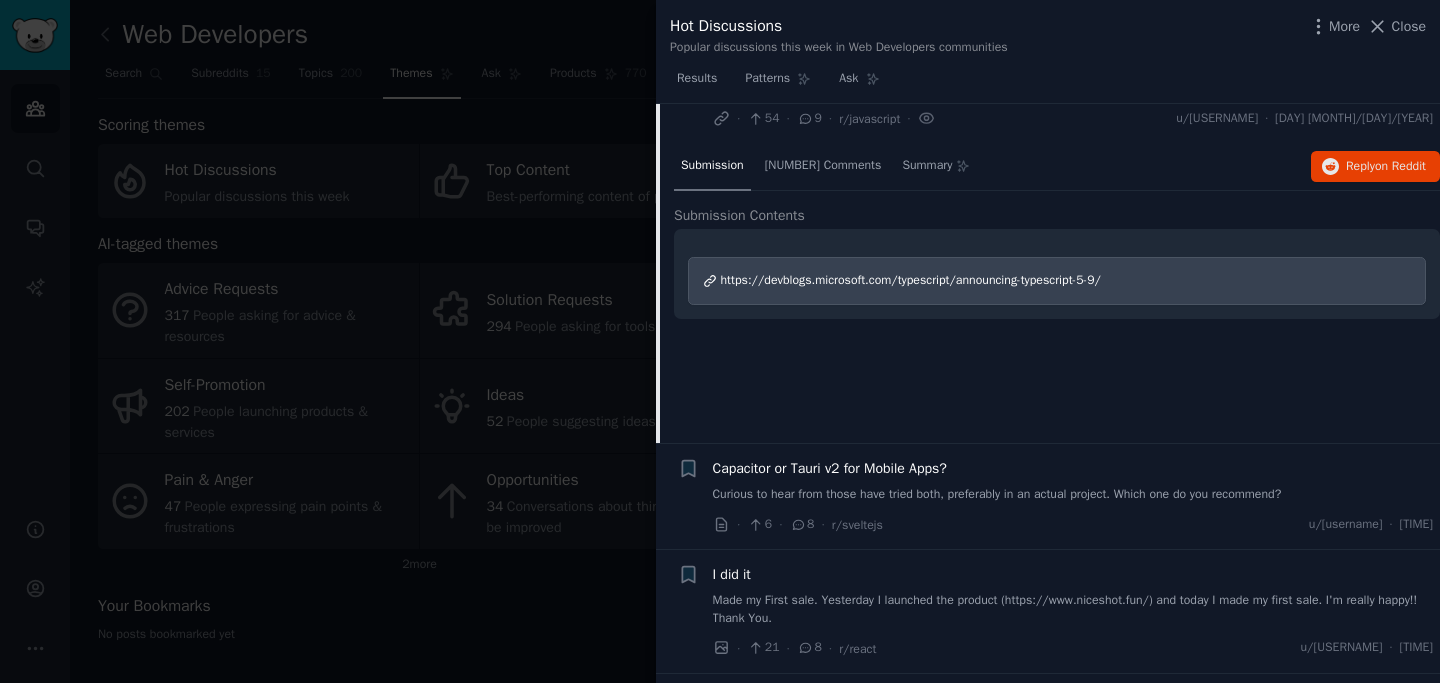 scroll, scrollTop: 3587, scrollLeft: 0, axis: vertical 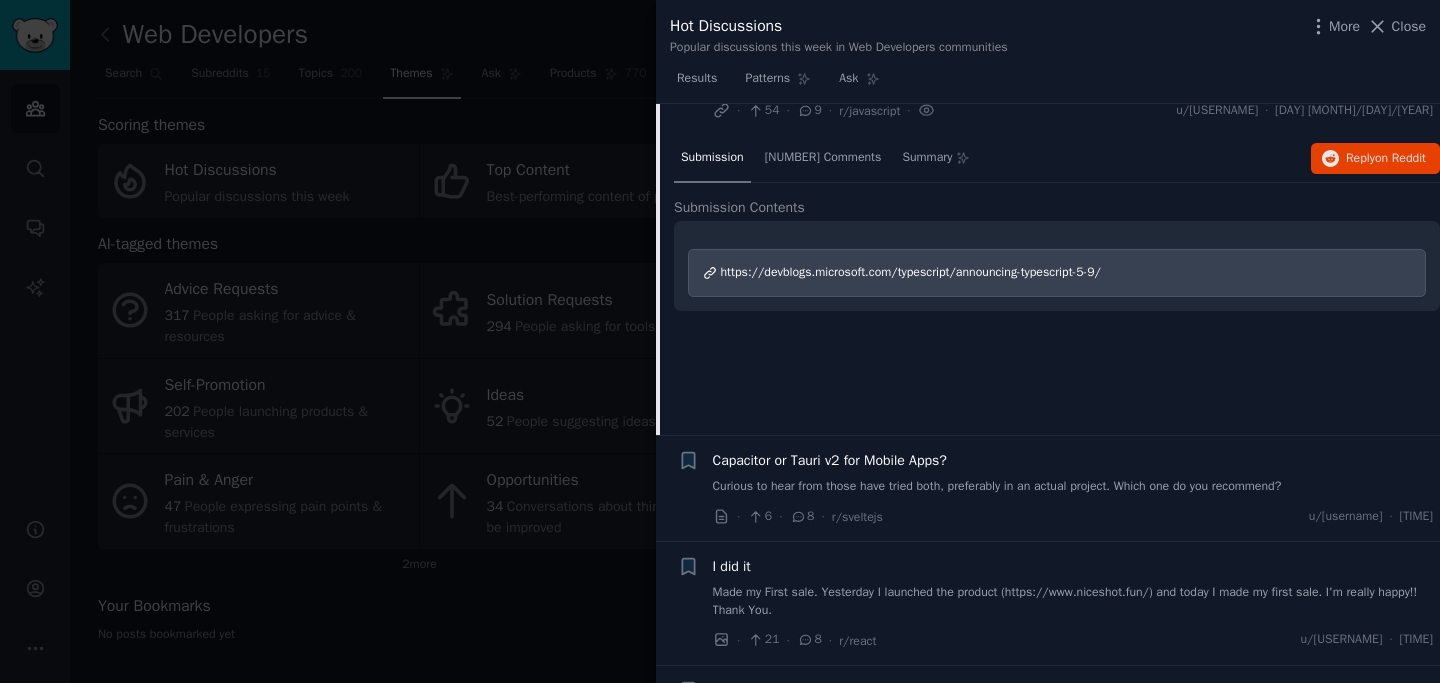 click on "https://devblogs.microsoft.com/typescript/announcing-typescript-5-9/" at bounding box center [911, 272] 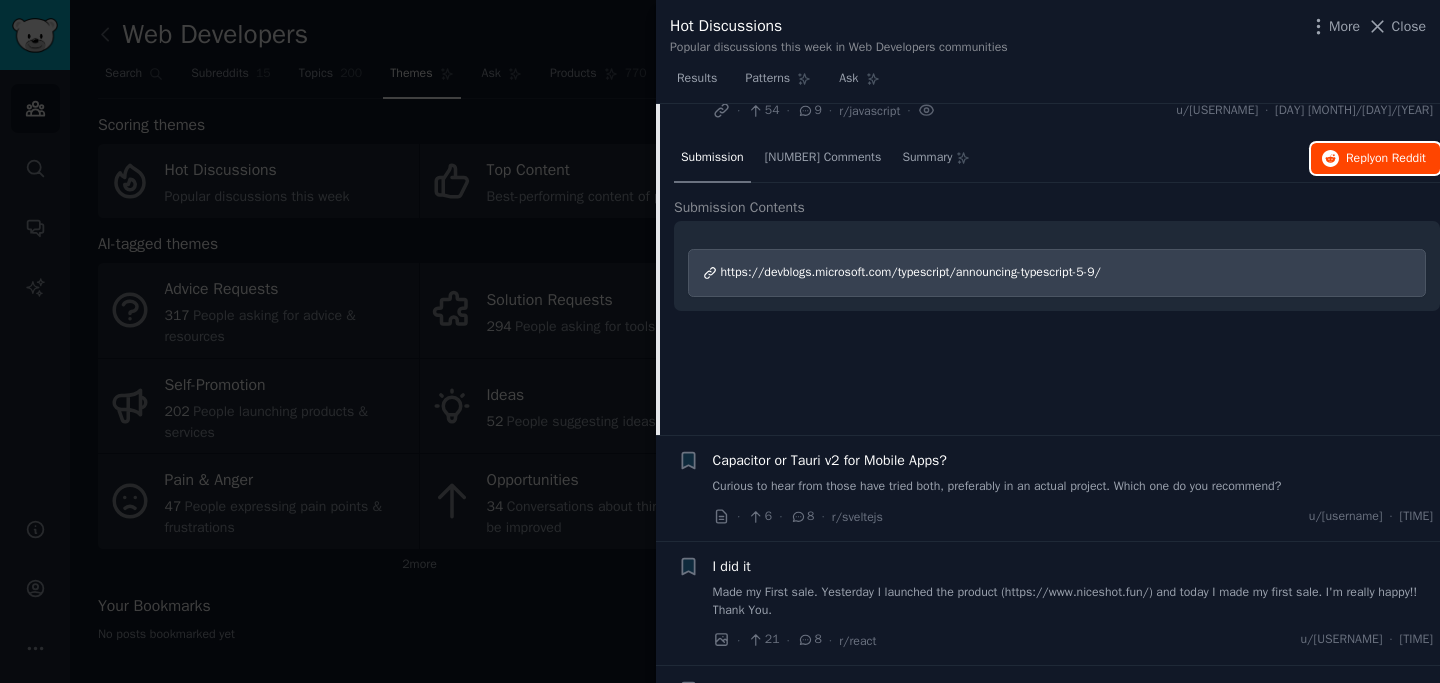 click on "Reply on Reddit" at bounding box center (1386, 159) 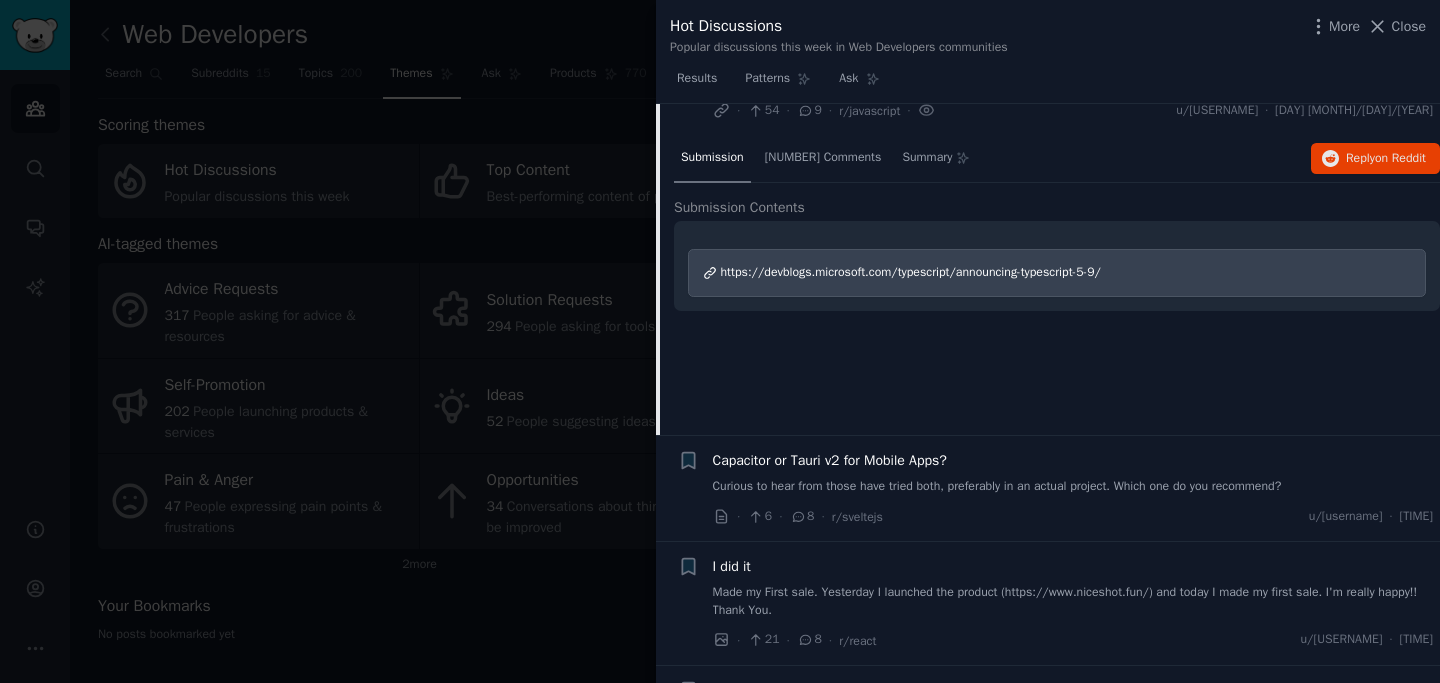 click at bounding box center (720, 341) 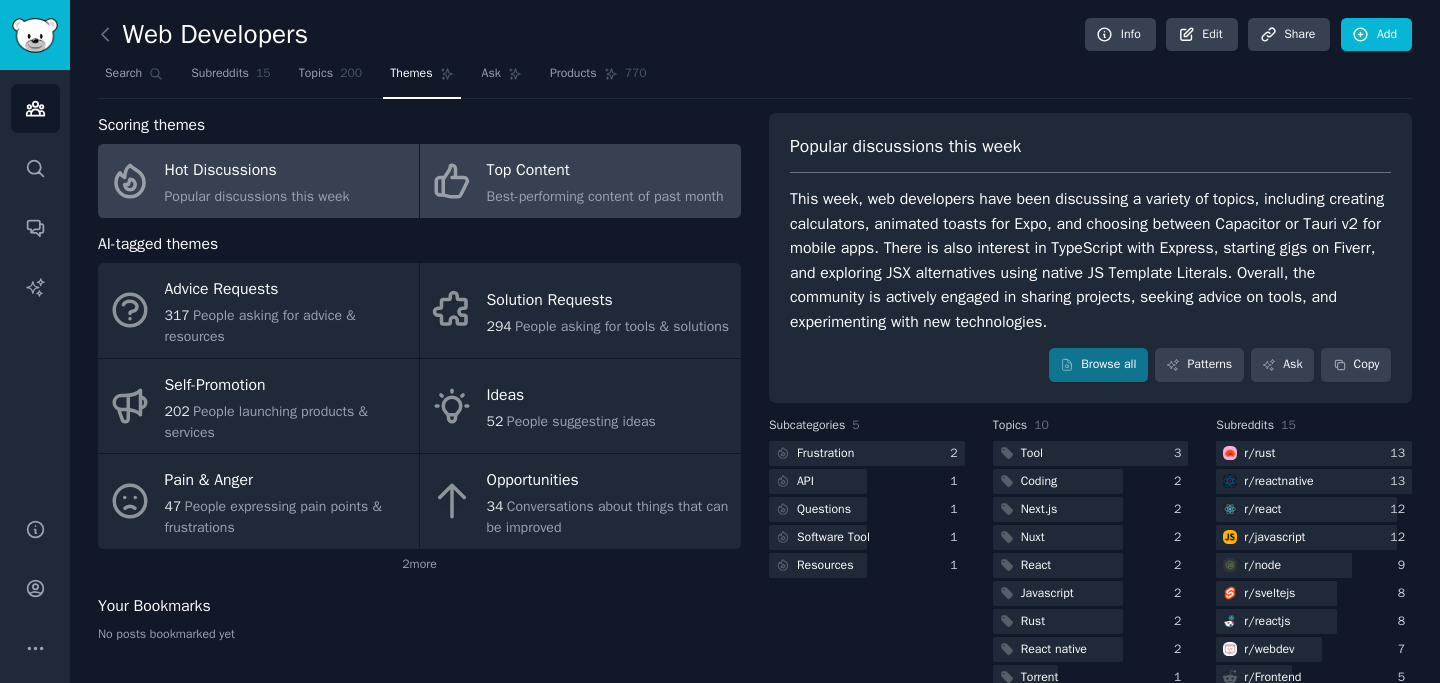 click on "Top Content" at bounding box center [605, 171] 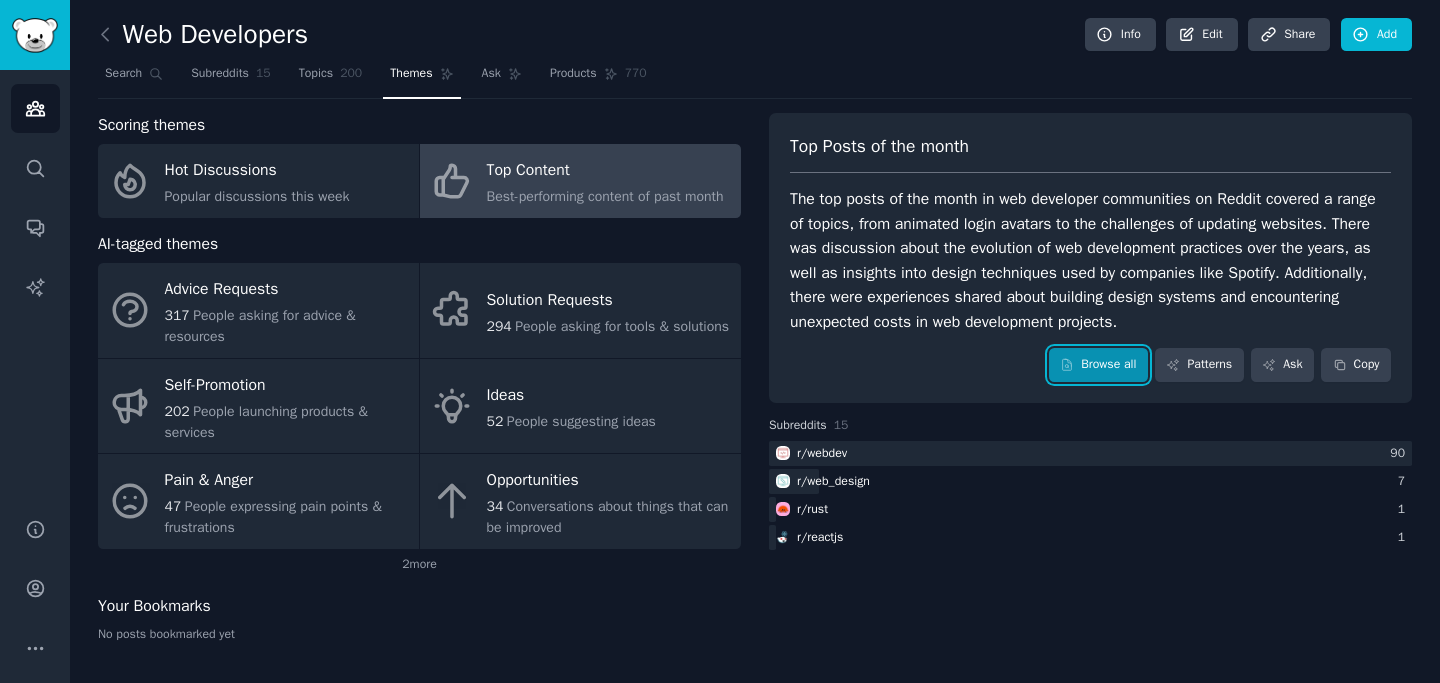 click on "Browse all" at bounding box center (1098, 365) 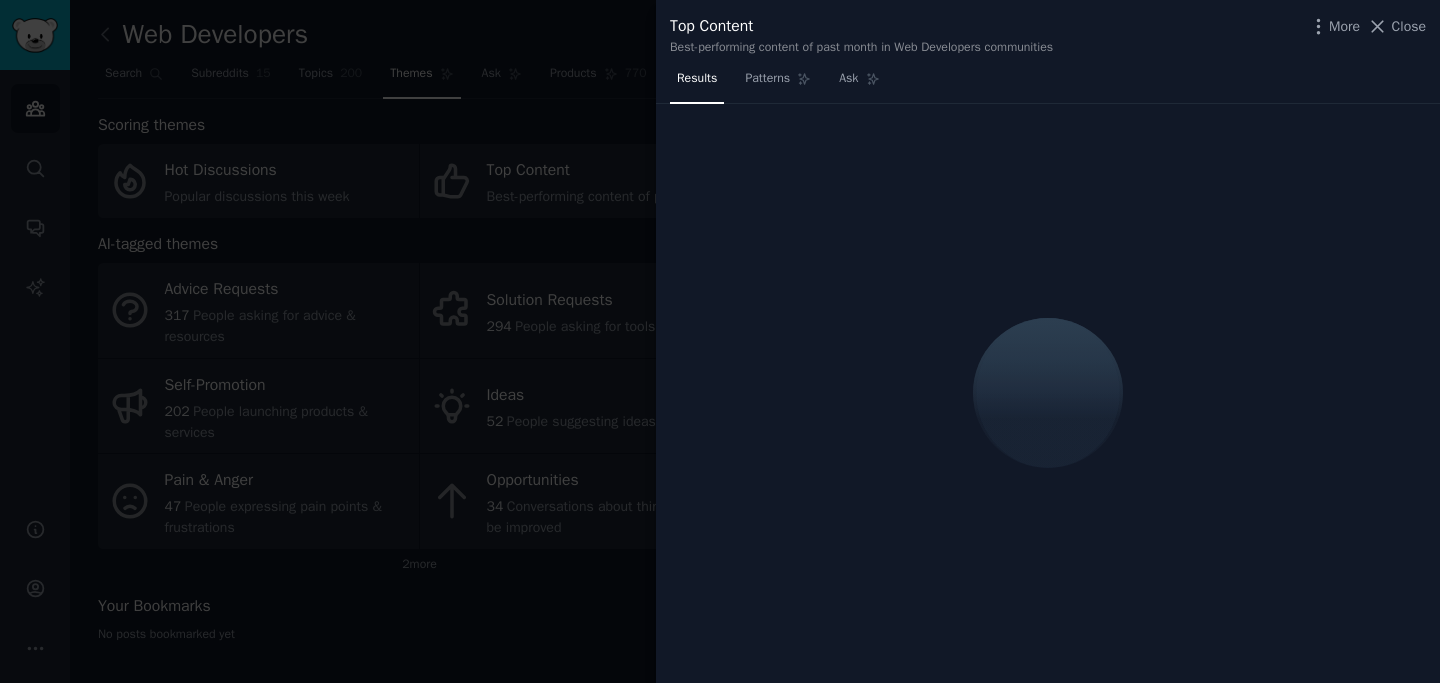 click at bounding box center (720, 341) 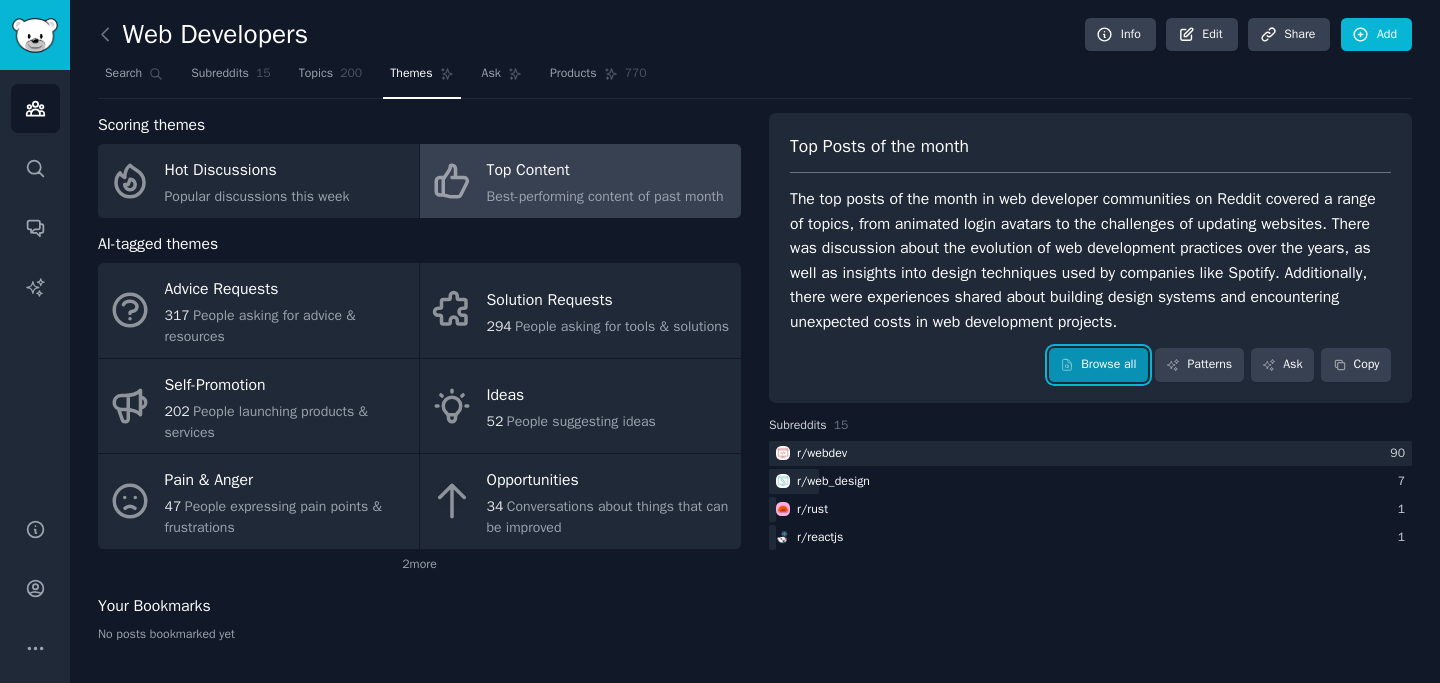 click on "Browse all" at bounding box center (1098, 365) 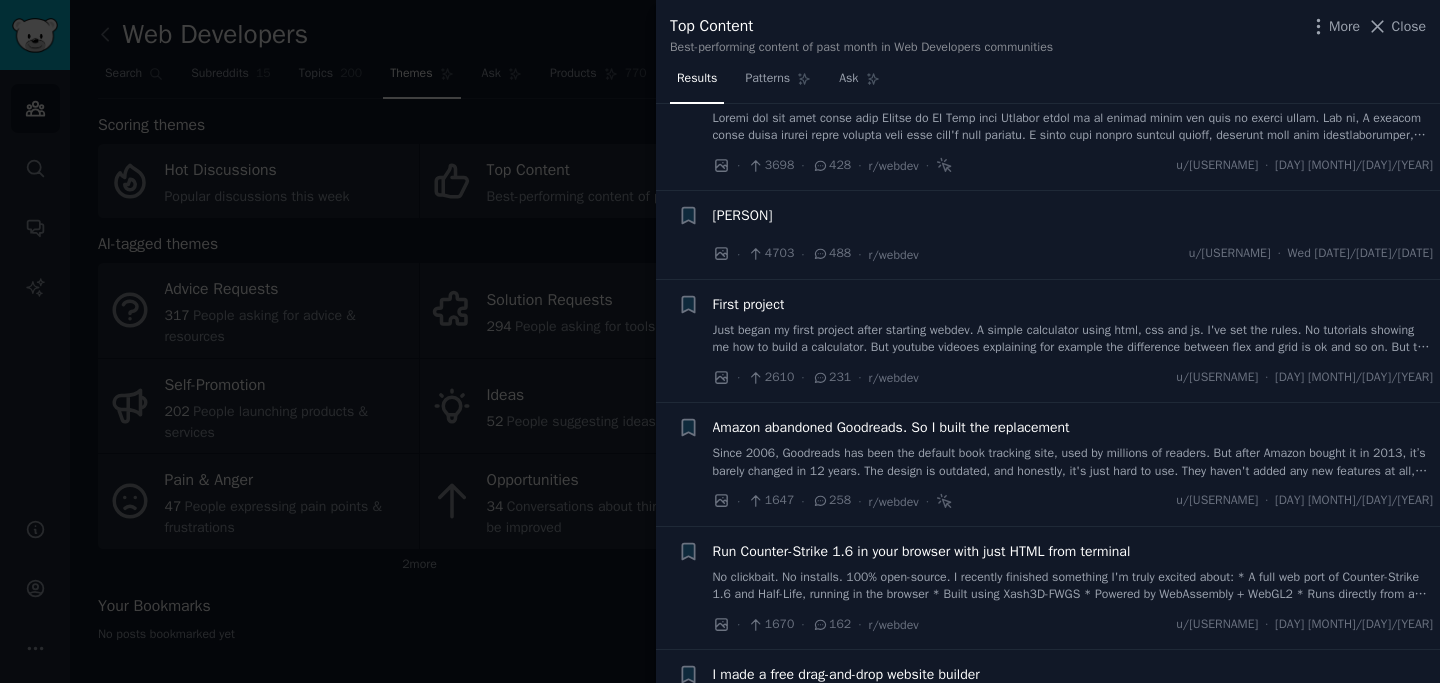 scroll, scrollTop: 200, scrollLeft: 0, axis: vertical 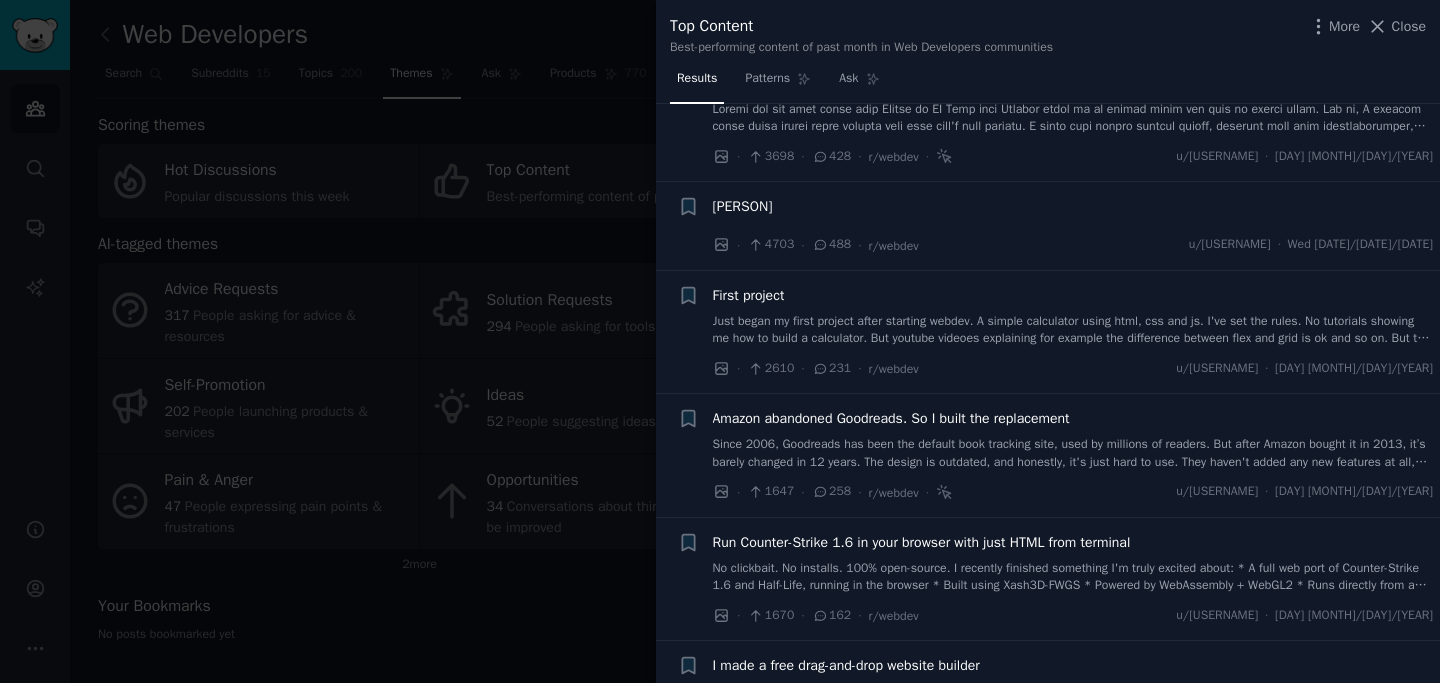 click on "Sean Cook, founder of the Tea App, only has a 6 month coding bootcamp under his belt. · [NUMBER] · [NUMBER] · r/webdev u/[USERNAME] · [DAY] [MONTH]/[DAY]/[YEAR]" at bounding box center (1073, 226) 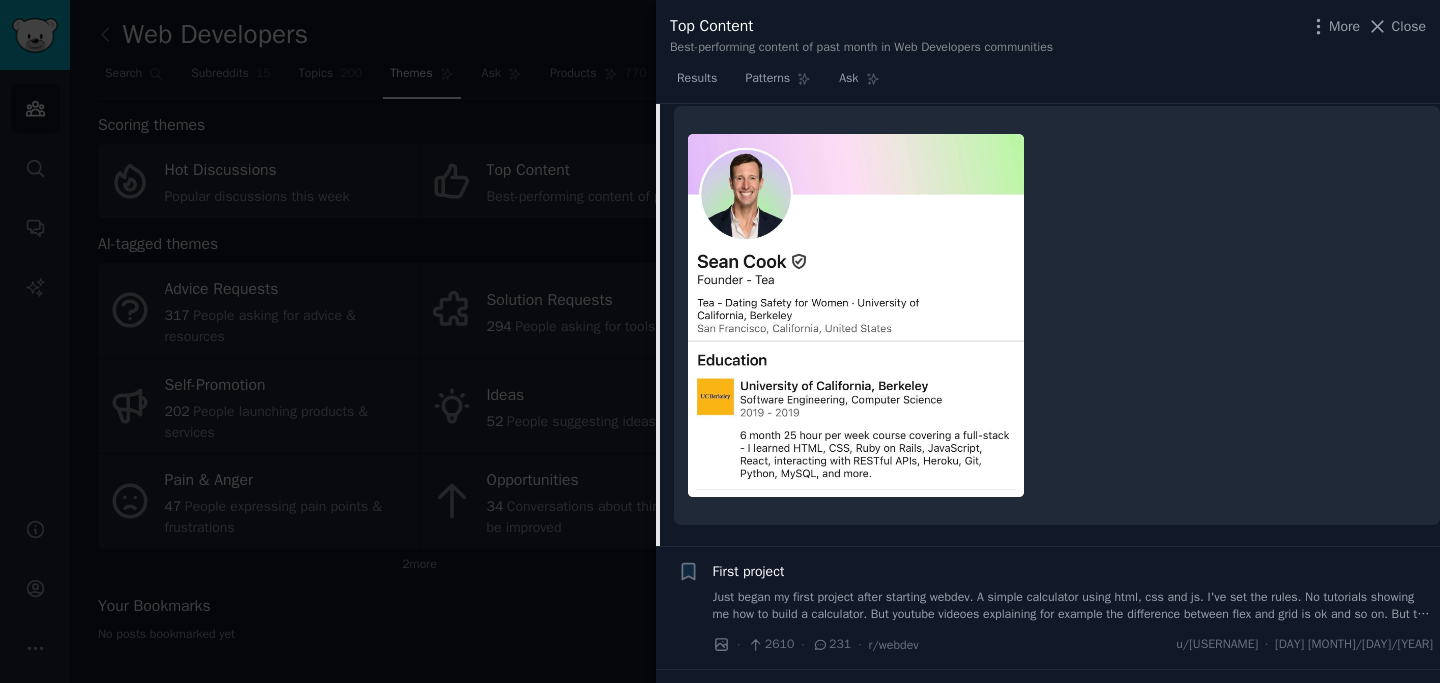 scroll, scrollTop: 204, scrollLeft: 0, axis: vertical 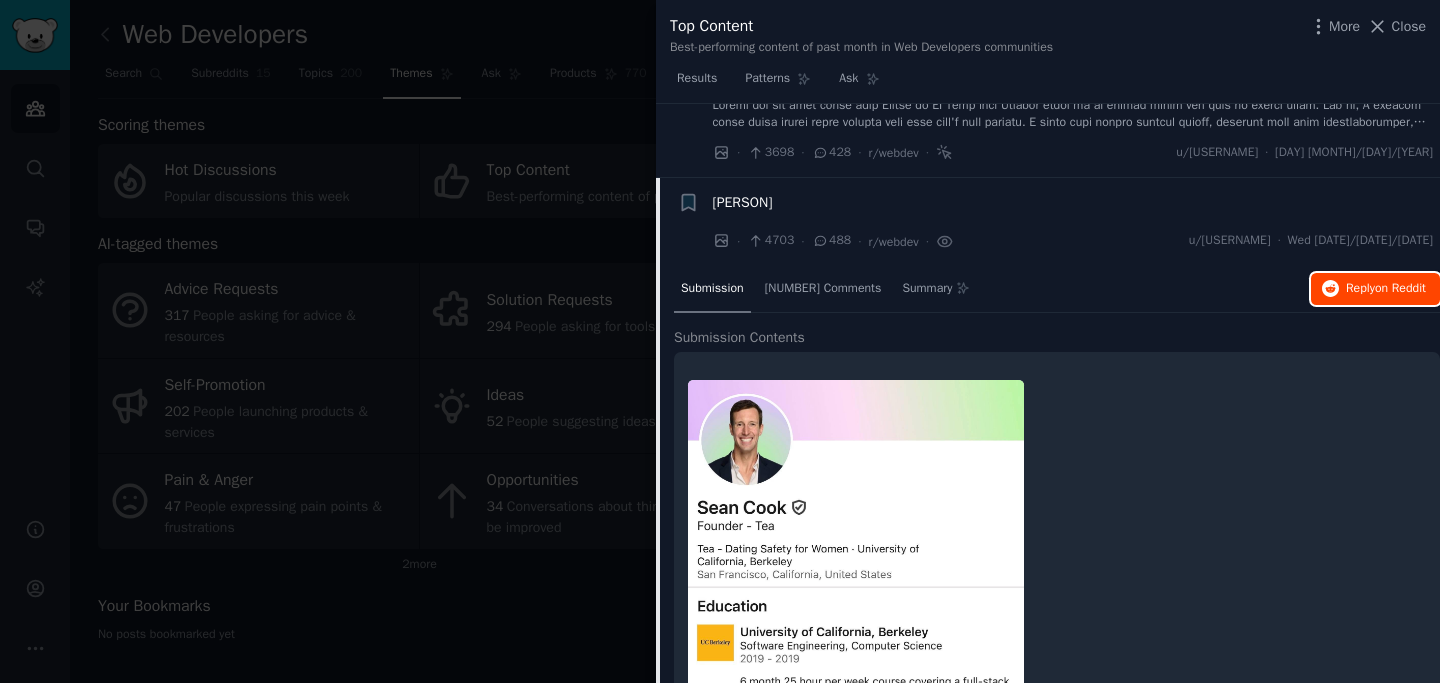 click on "Reply on Reddit" at bounding box center [1386, 289] 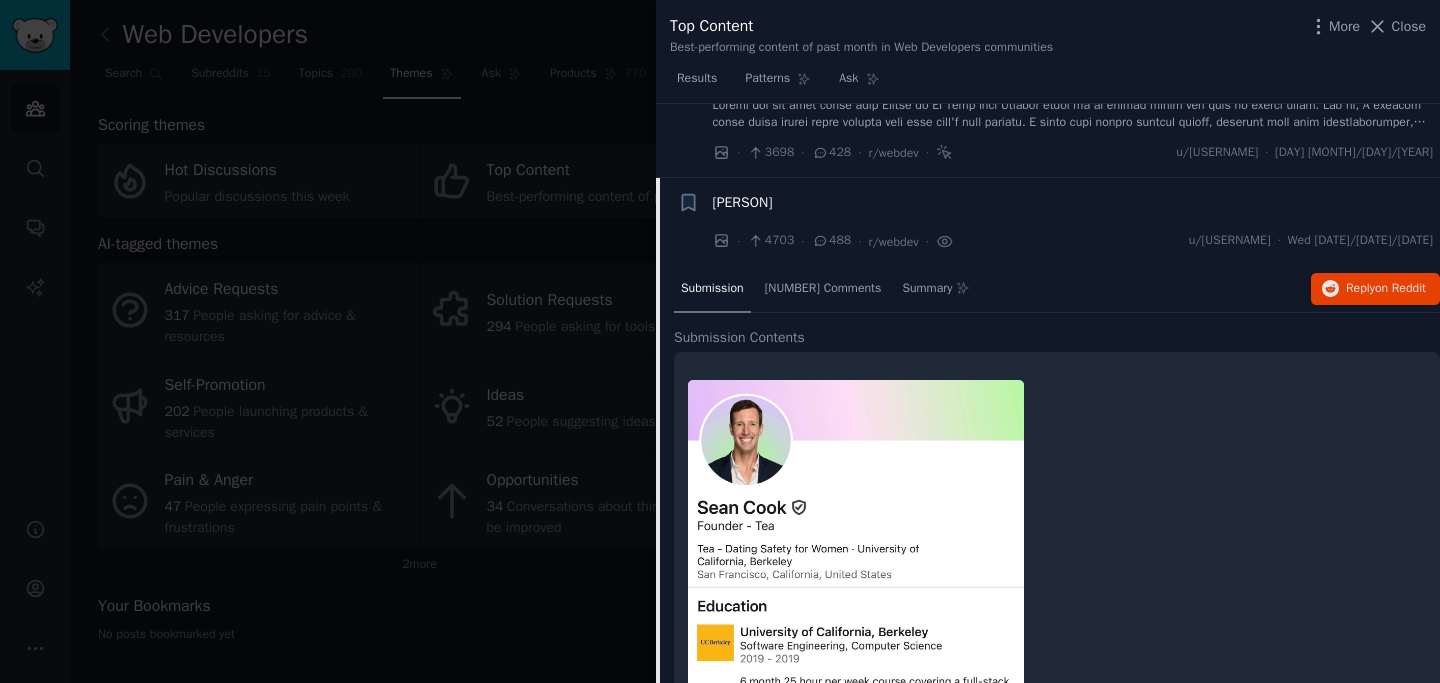 click at bounding box center [720, 341] 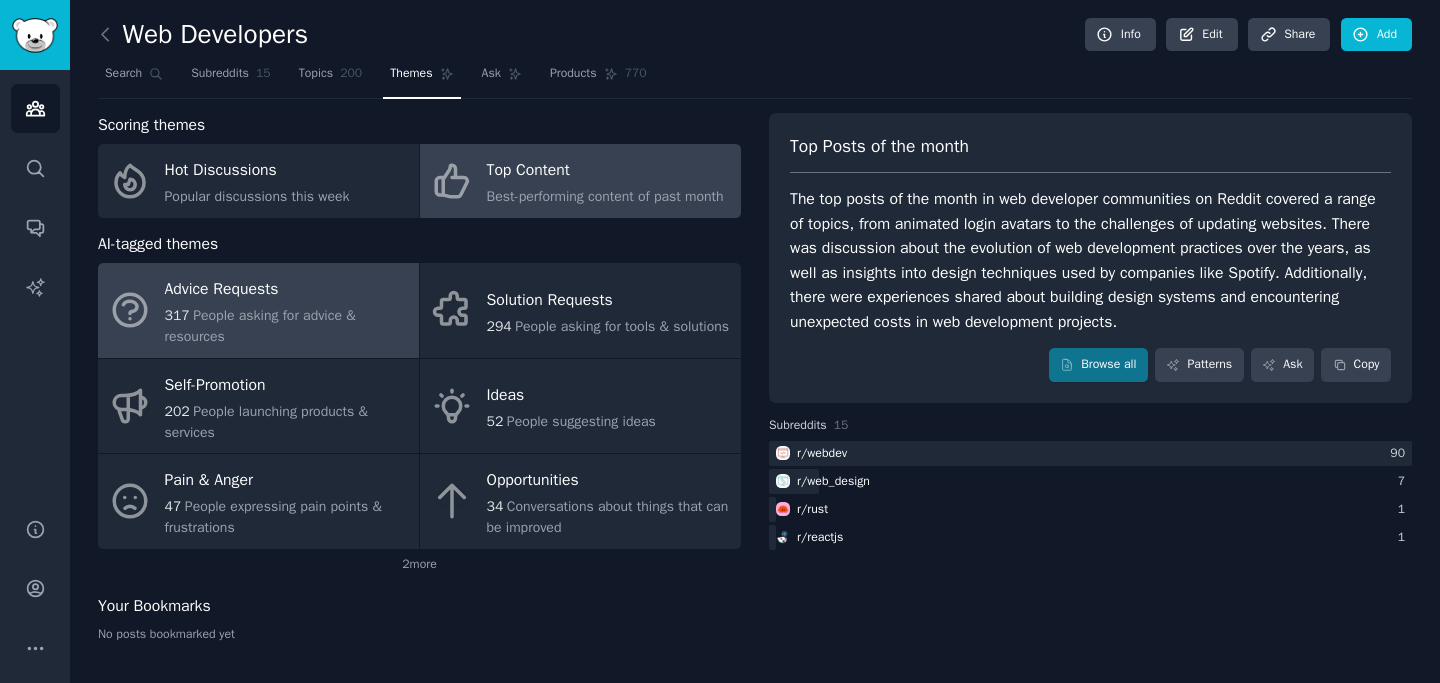 click on "[NUMBER] People asking for advice & resources" at bounding box center [287, 326] 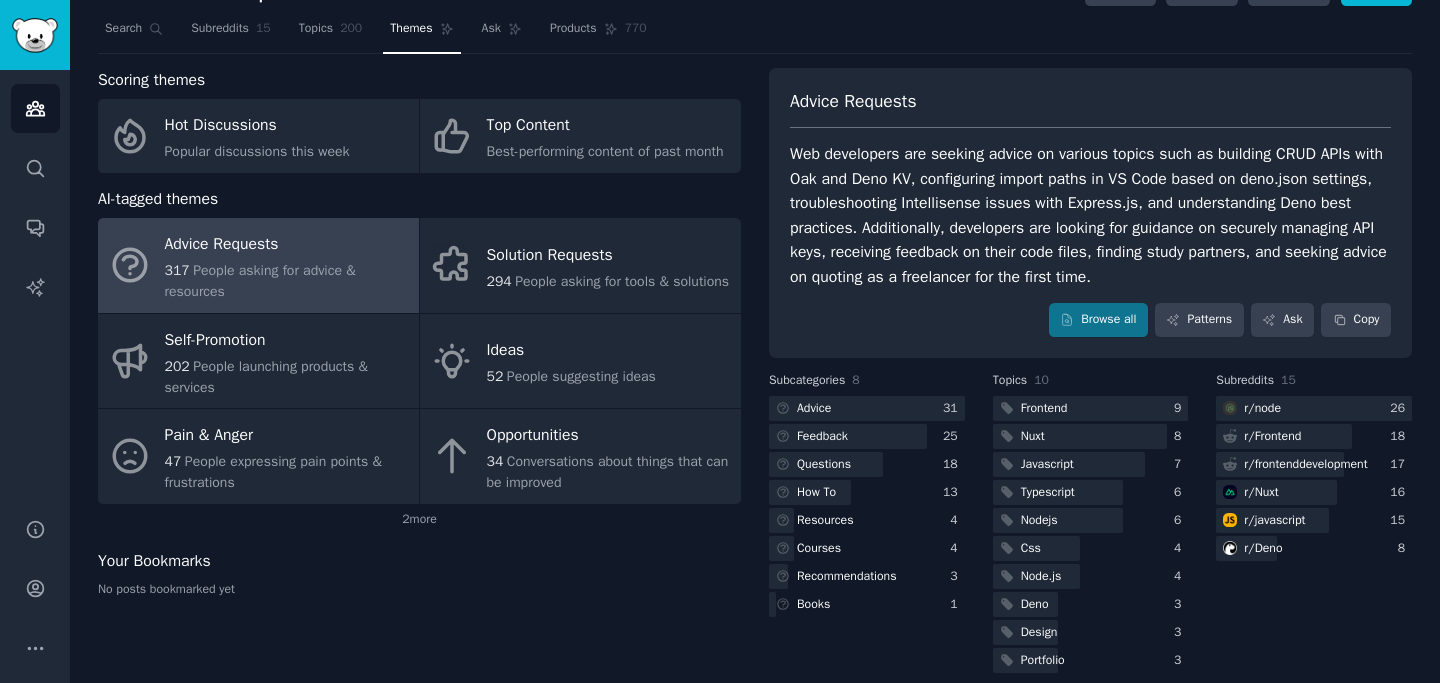 scroll, scrollTop: 66, scrollLeft: 0, axis: vertical 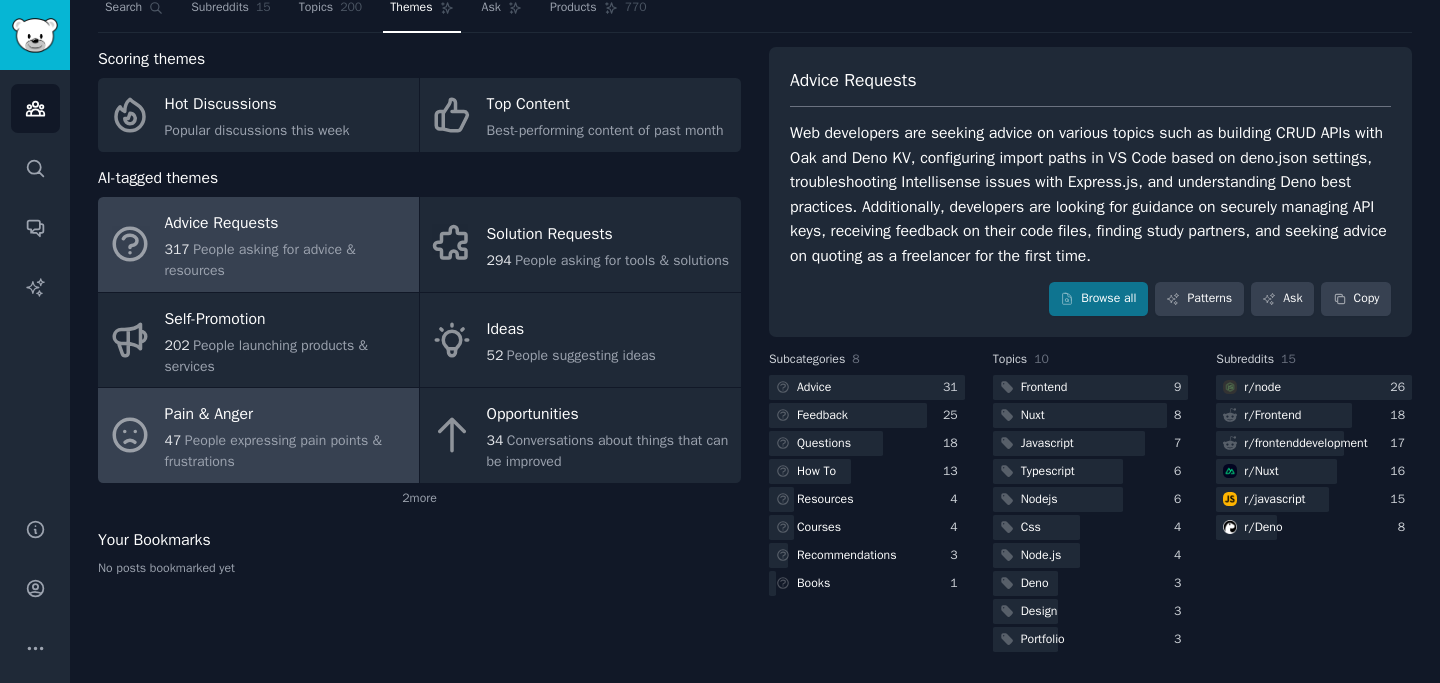 click on "47 People expressing pain points & frustrations" at bounding box center [287, 451] 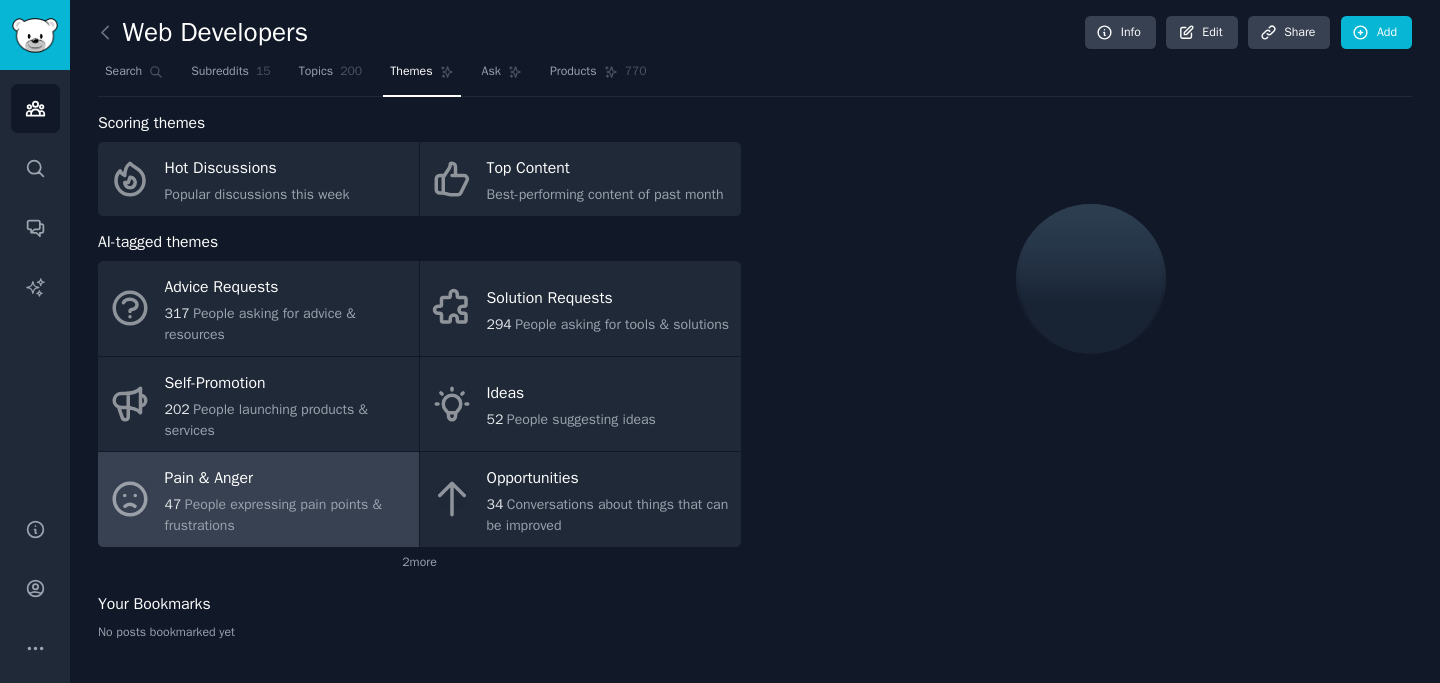 scroll, scrollTop: 66, scrollLeft: 0, axis: vertical 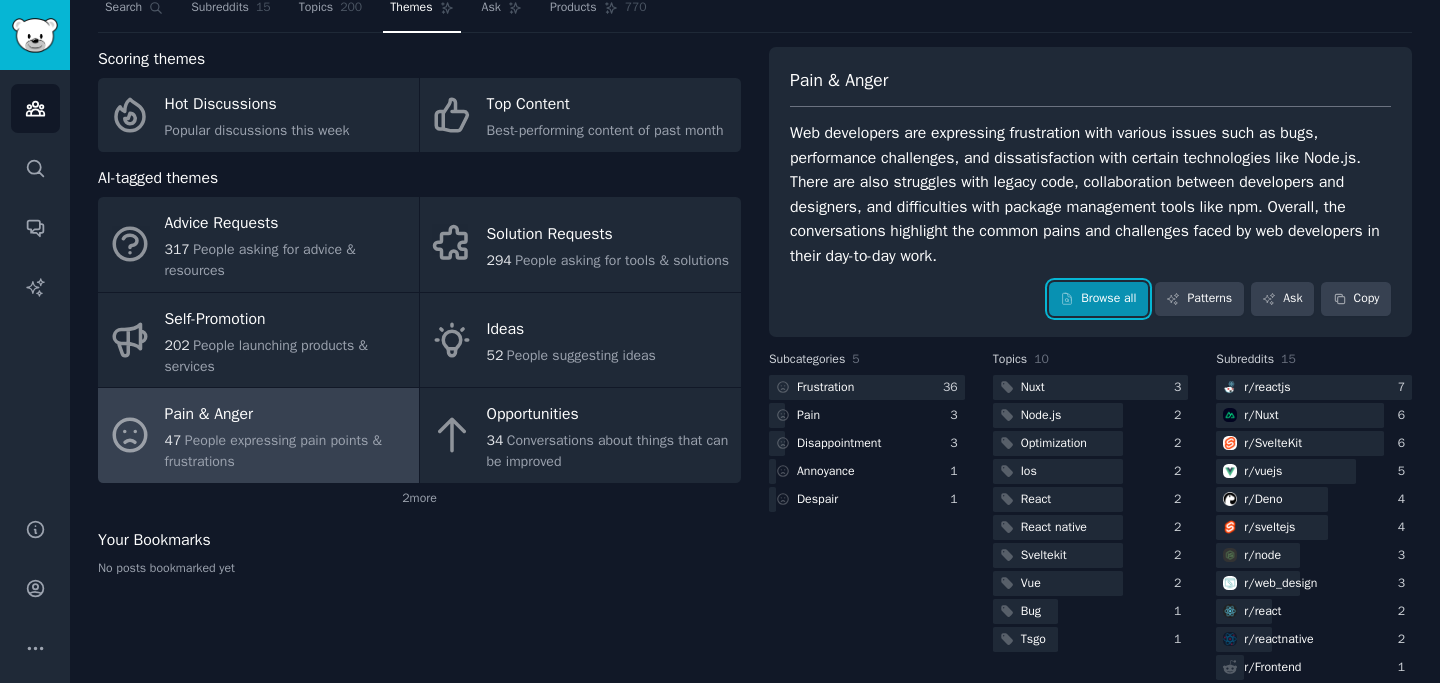 click on "Browse all" at bounding box center (1098, 299) 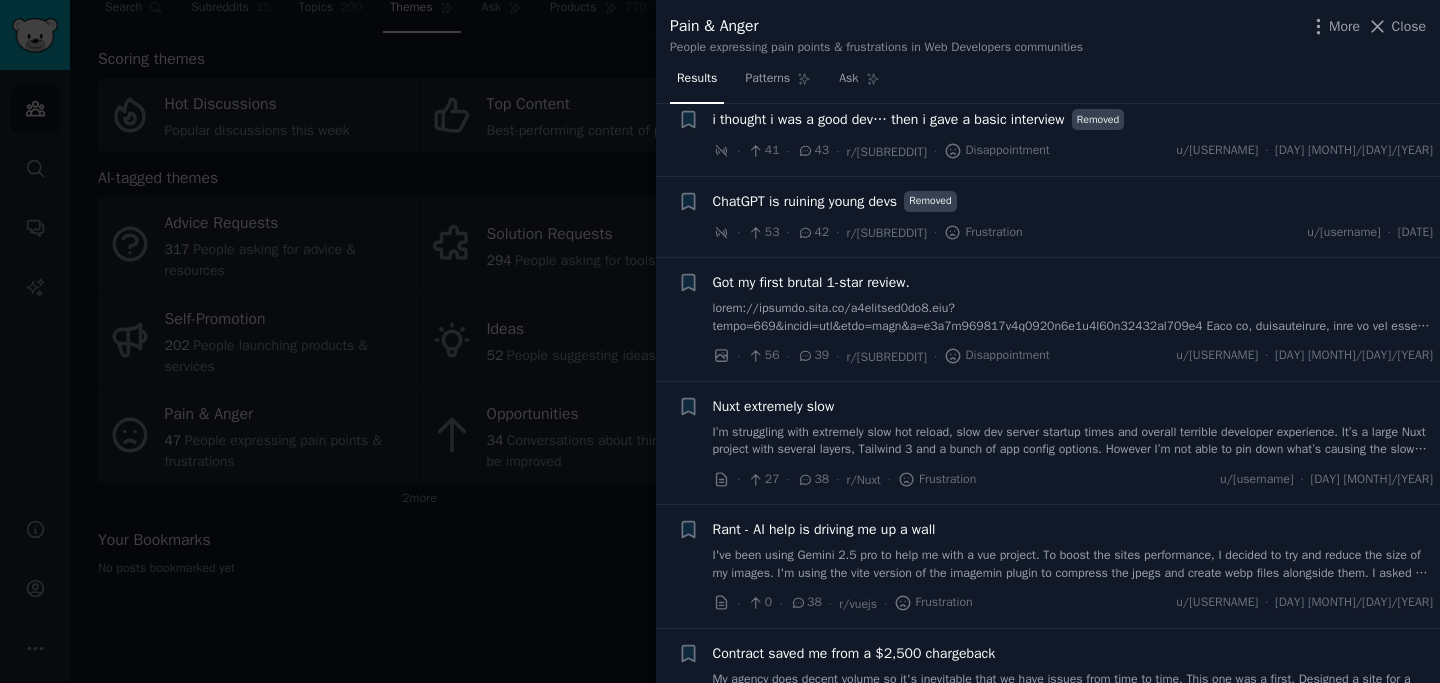 scroll, scrollTop: 365, scrollLeft: 0, axis: vertical 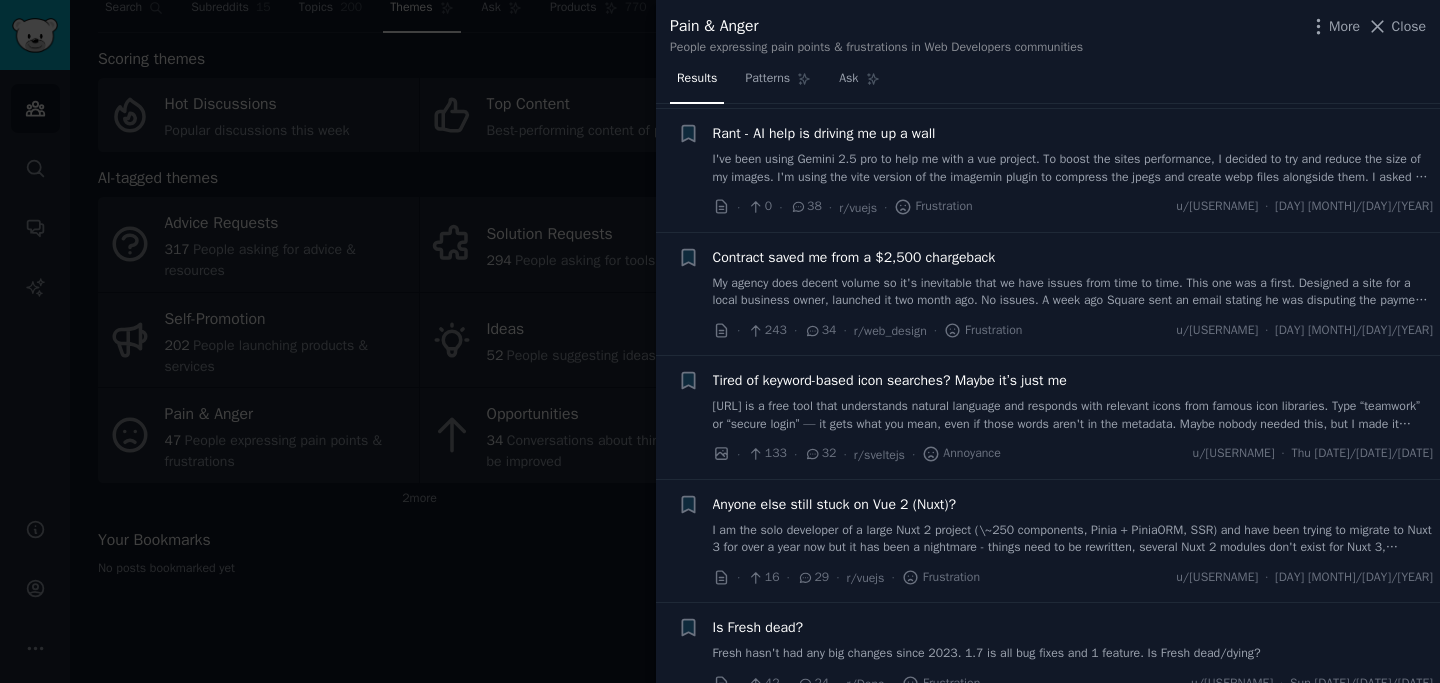click at bounding box center [720, 341] 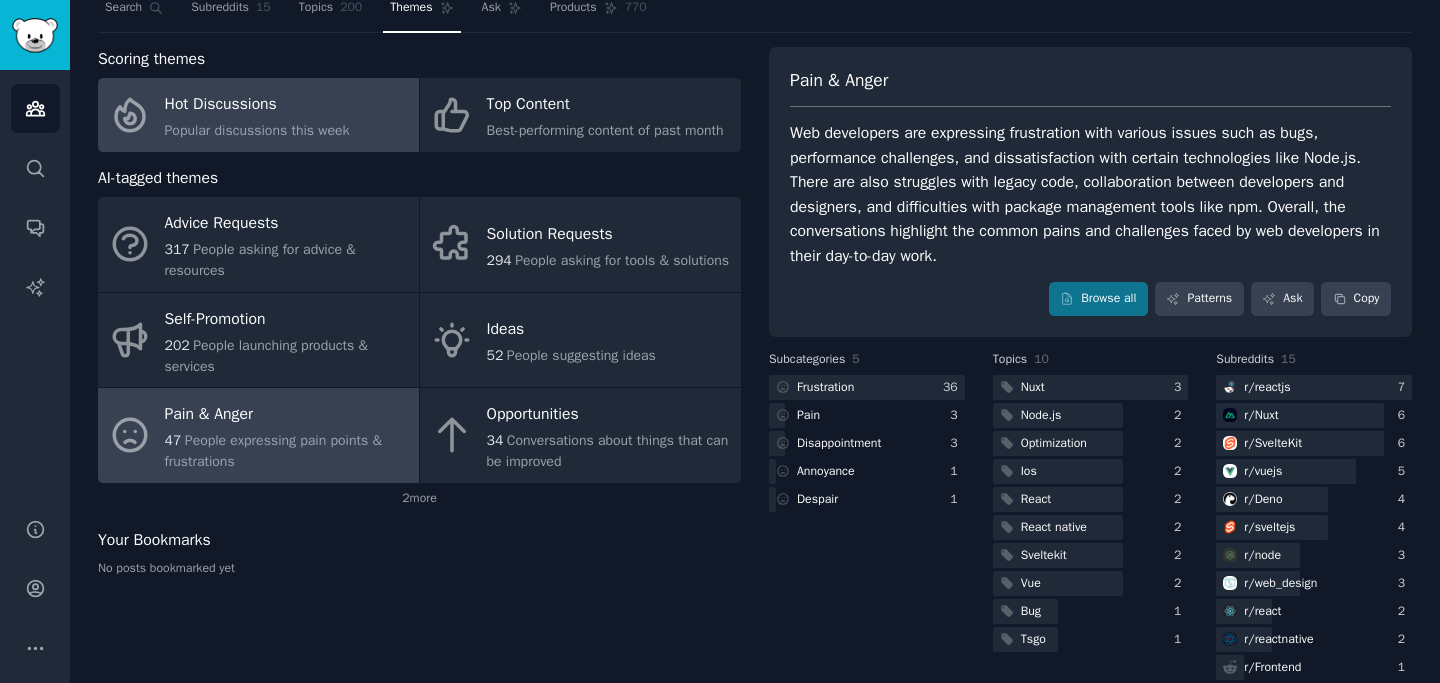 click on "Hot Discussions" at bounding box center [257, 105] 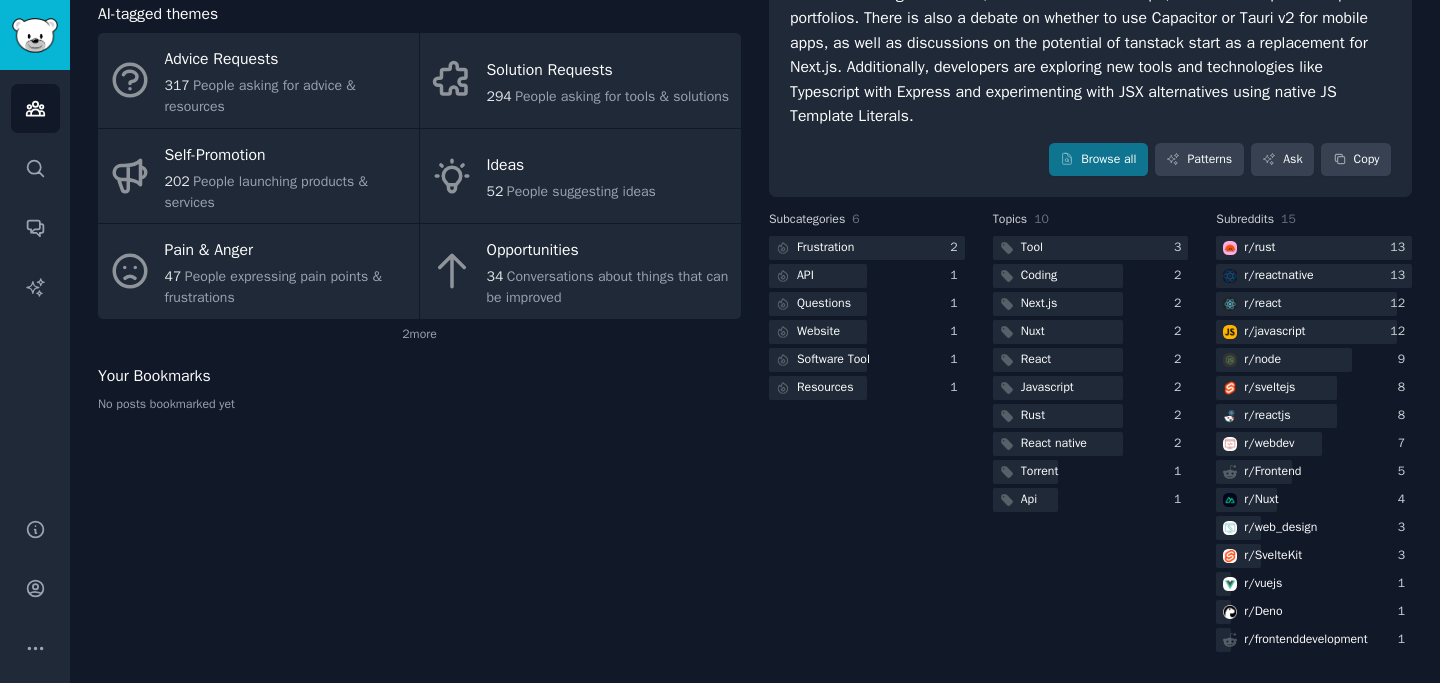 scroll, scrollTop: 0, scrollLeft: 0, axis: both 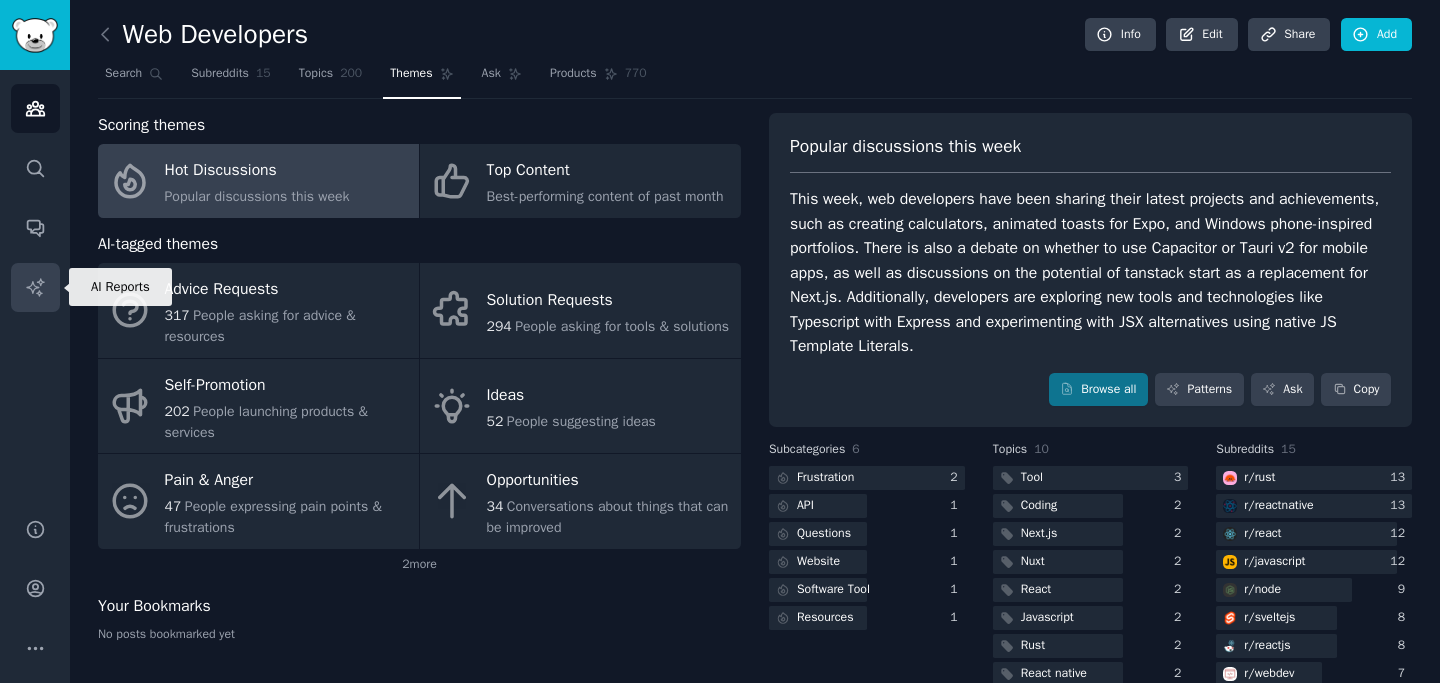 click 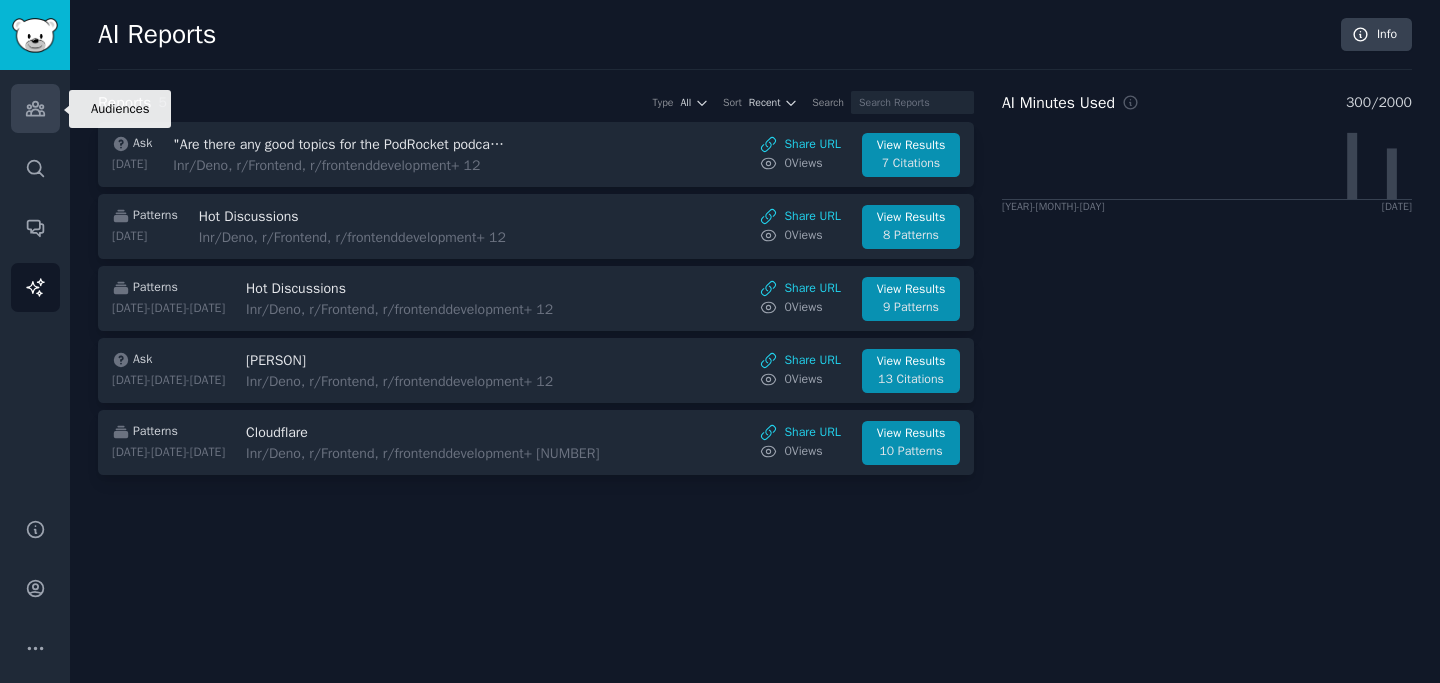 click on "Audiences" at bounding box center (35, 108) 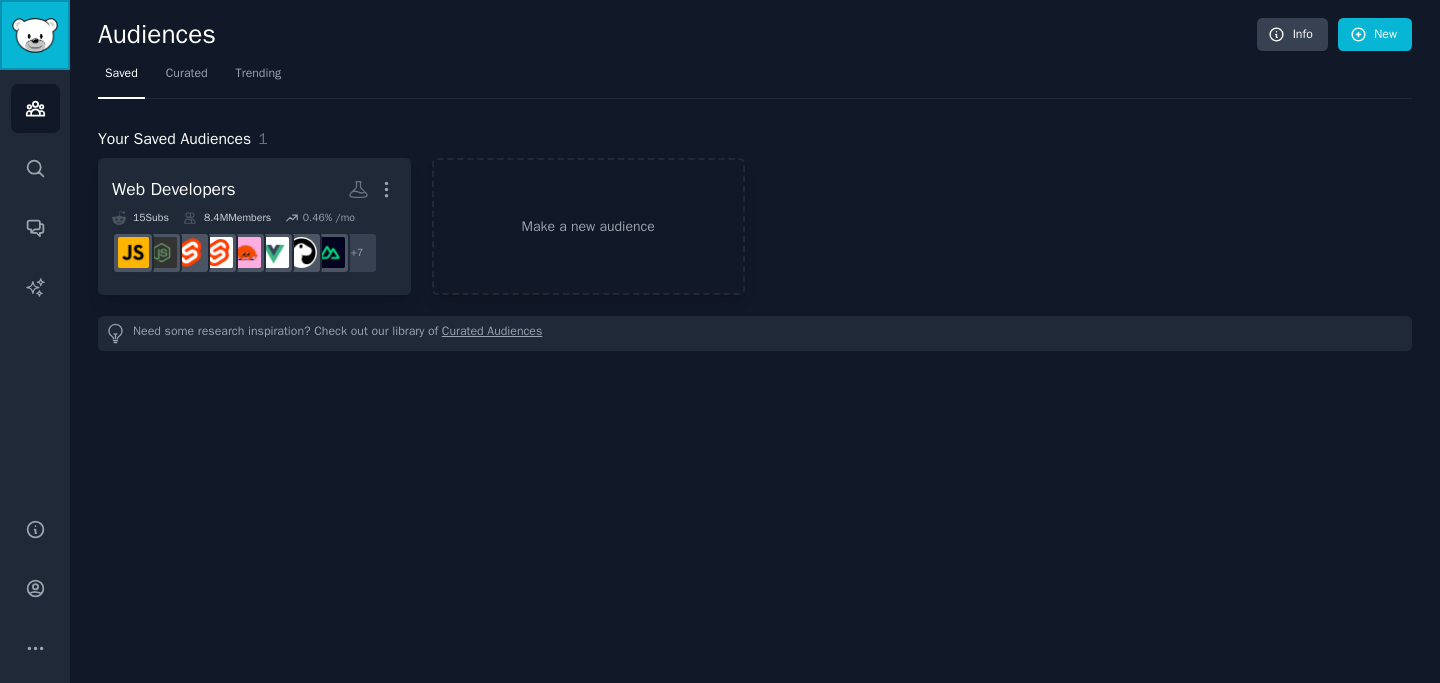 click at bounding box center (35, 35) 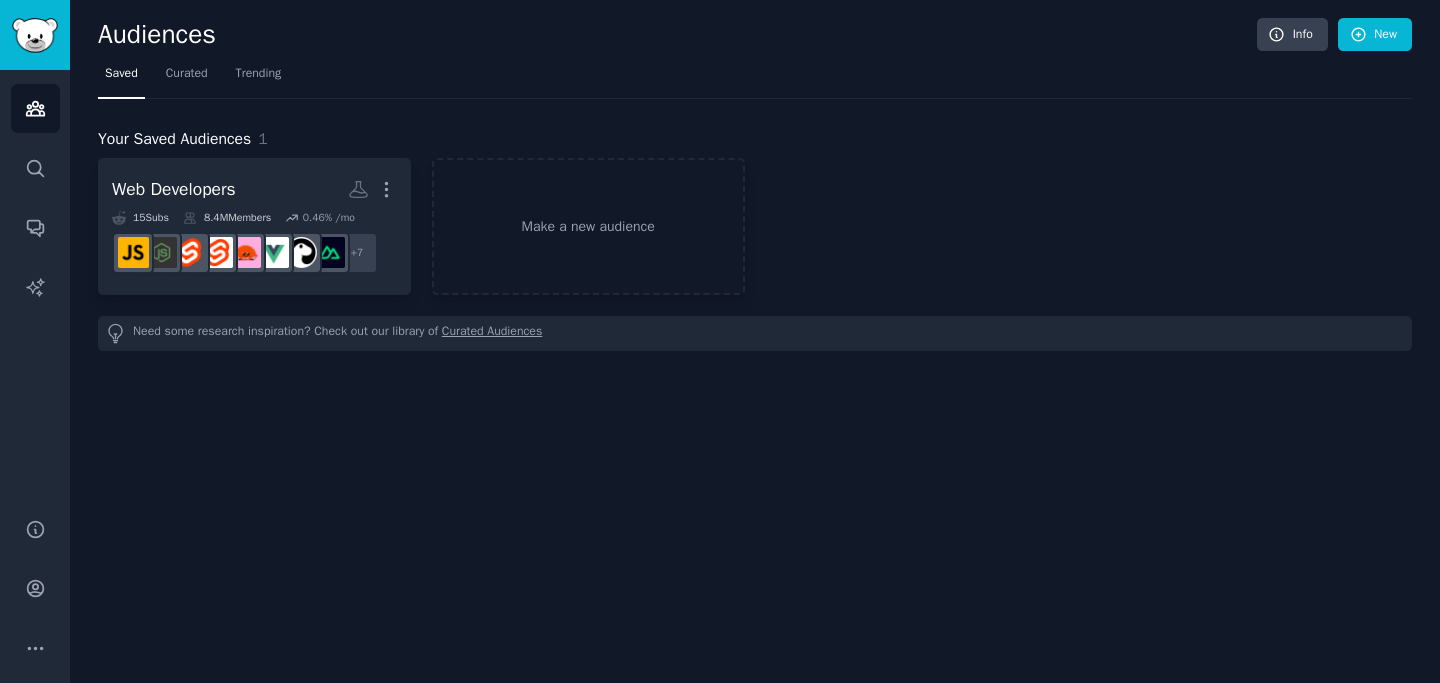 click on "Help Account More" at bounding box center [35, 588] 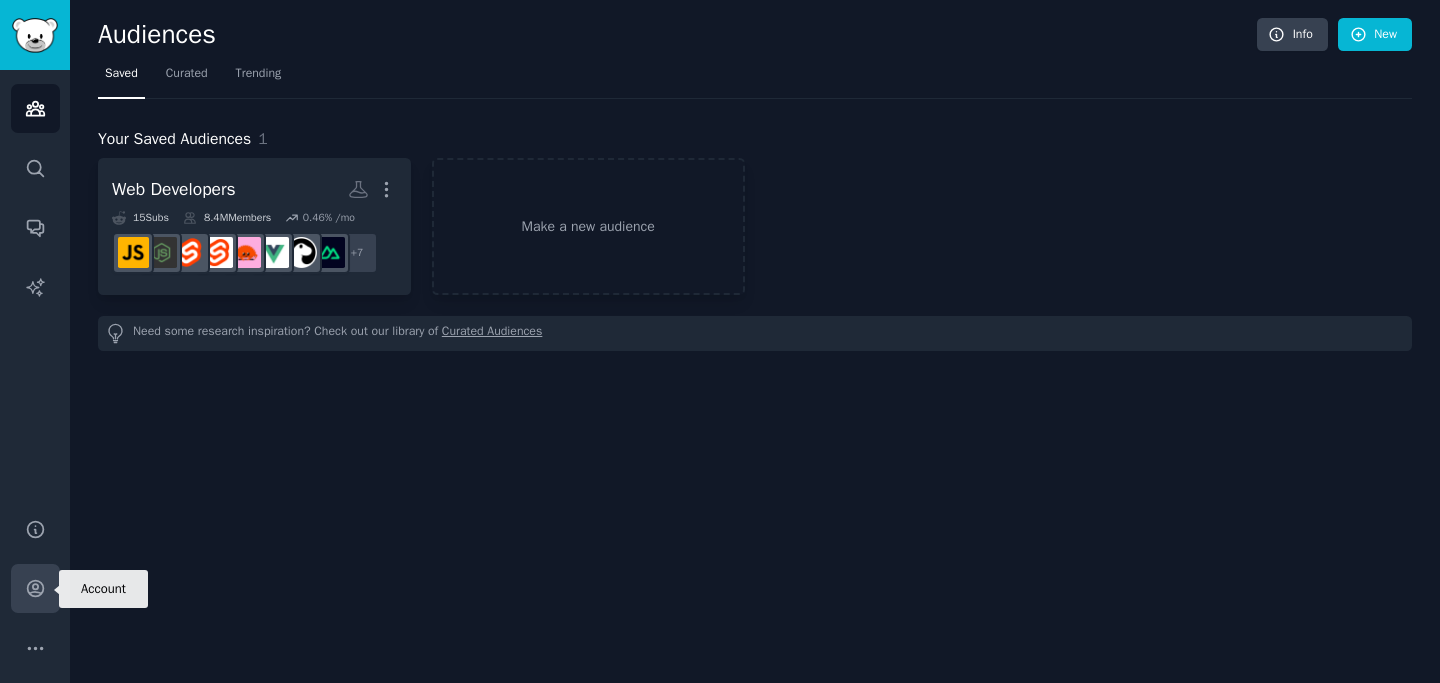 click 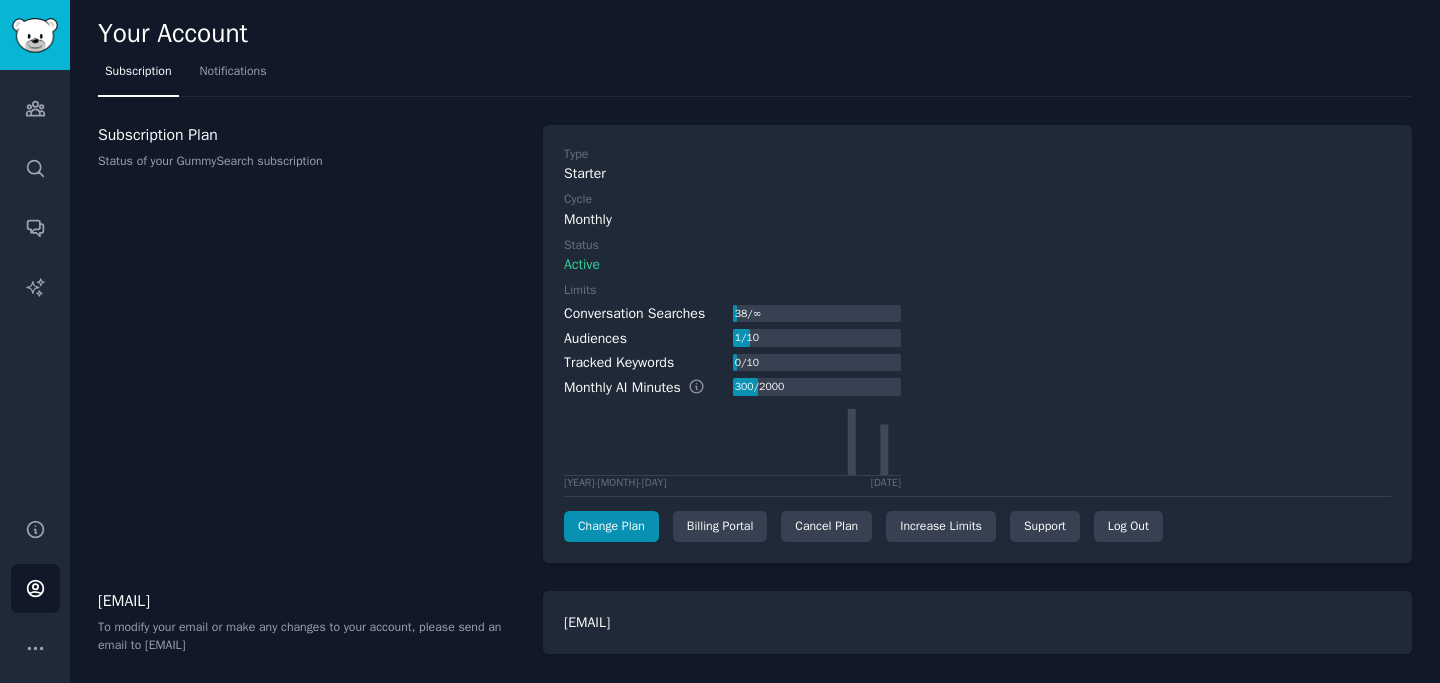 click on "Subscription Plan Status of your GummySearch subscription" at bounding box center [310, 344] 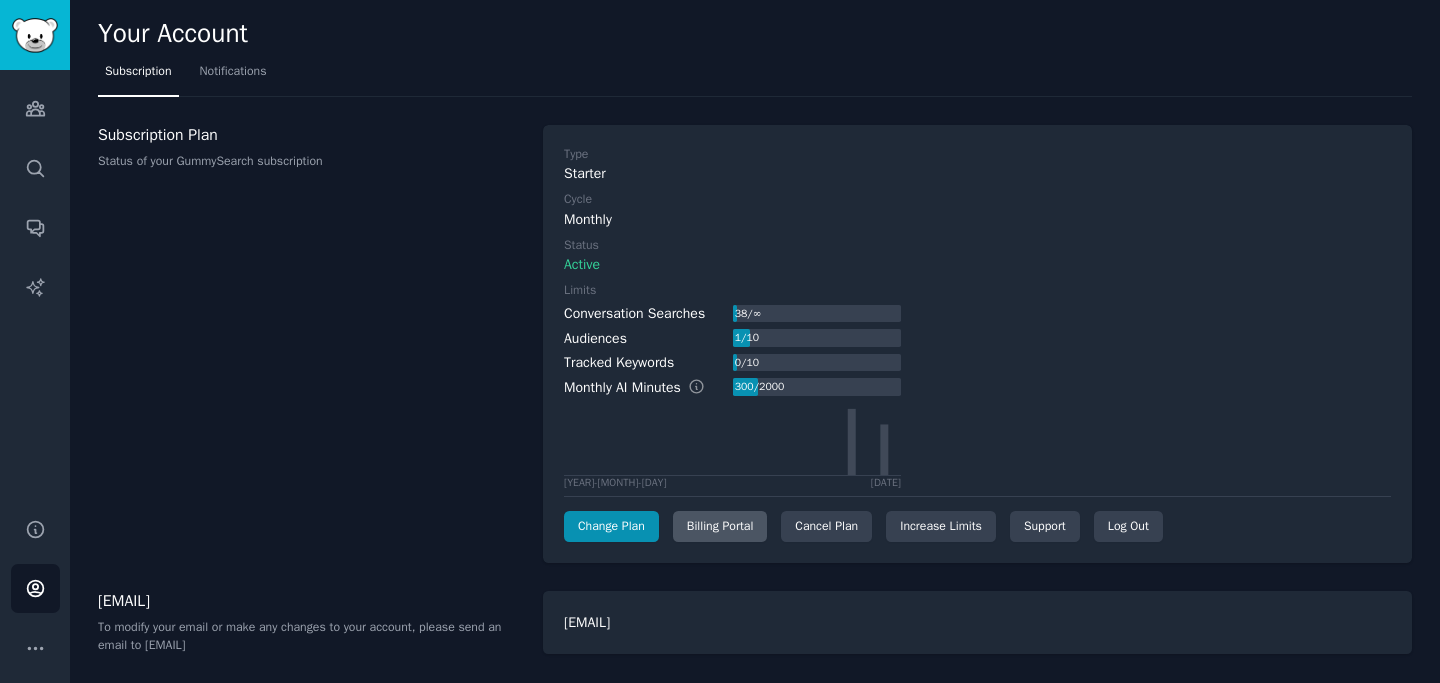 click on "Billing Portal" at bounding box center (720, 527) 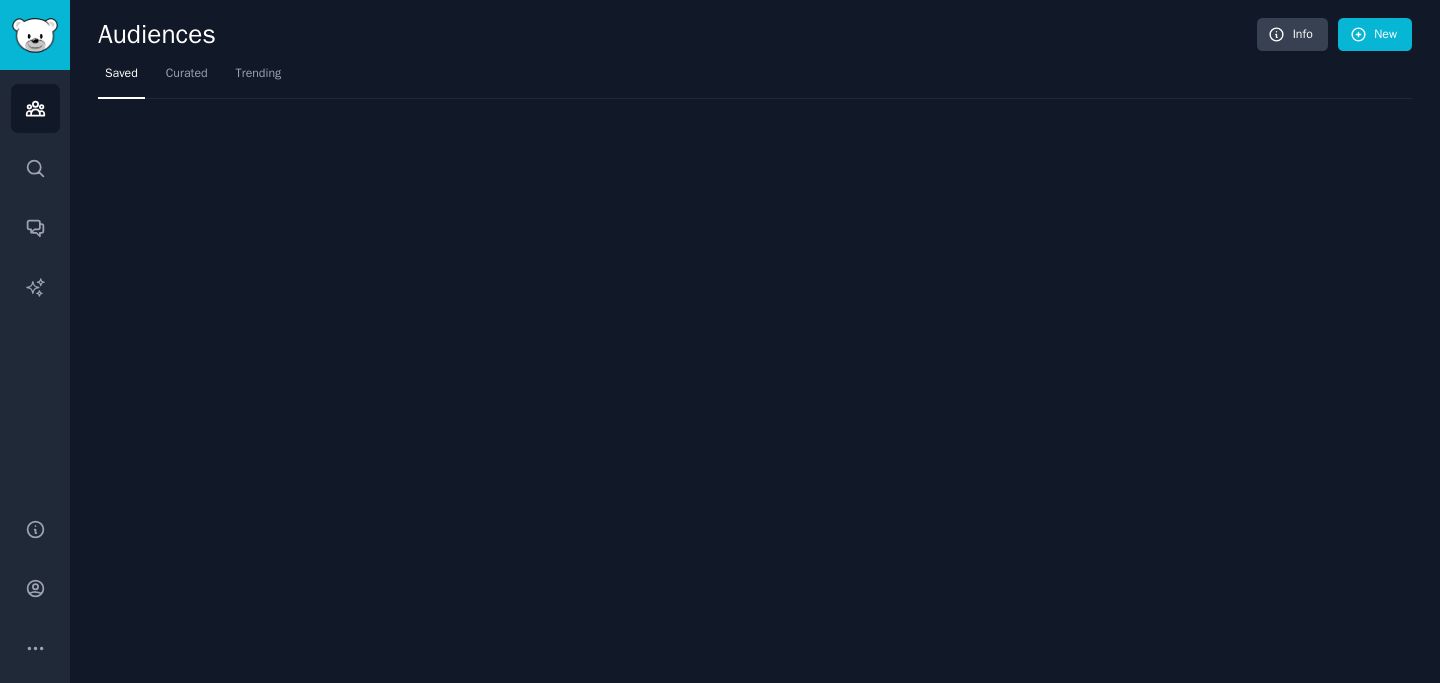 scroll, scrollTop: 0, scrollLeft: 0, axis: both 